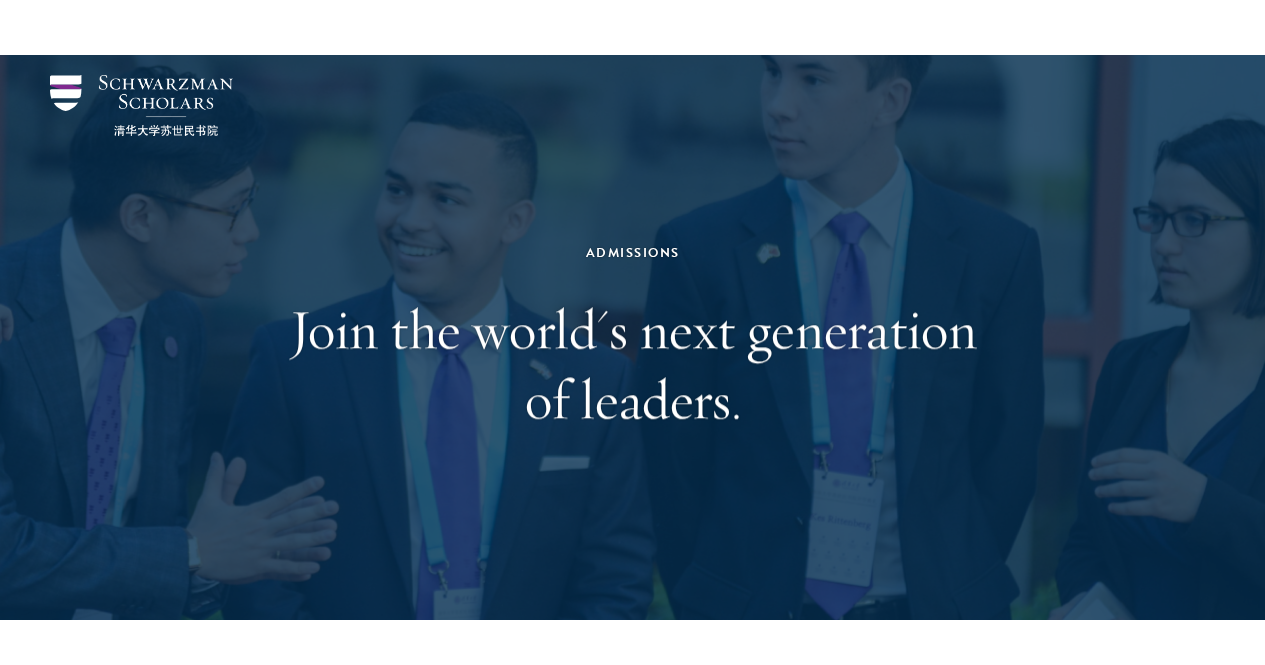 scroll, scrollTop: 800, scrollLeft: 0, axis: vertical 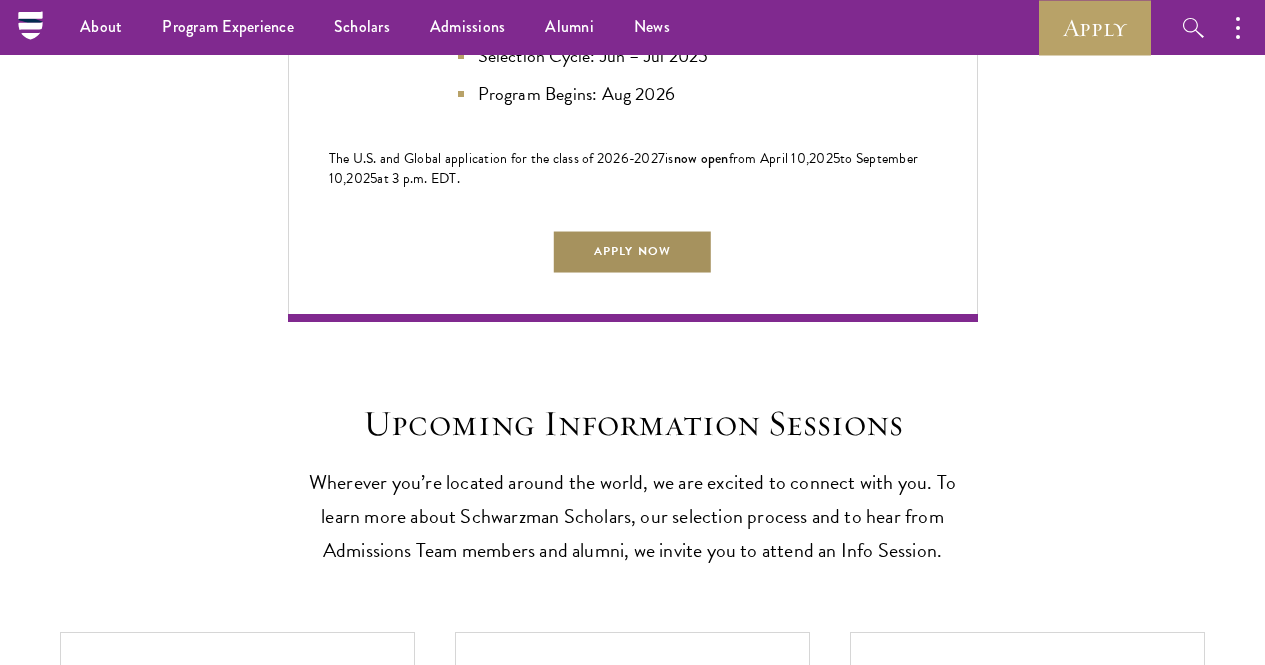 click on "Apply Now" at bounding box center [632, 251] 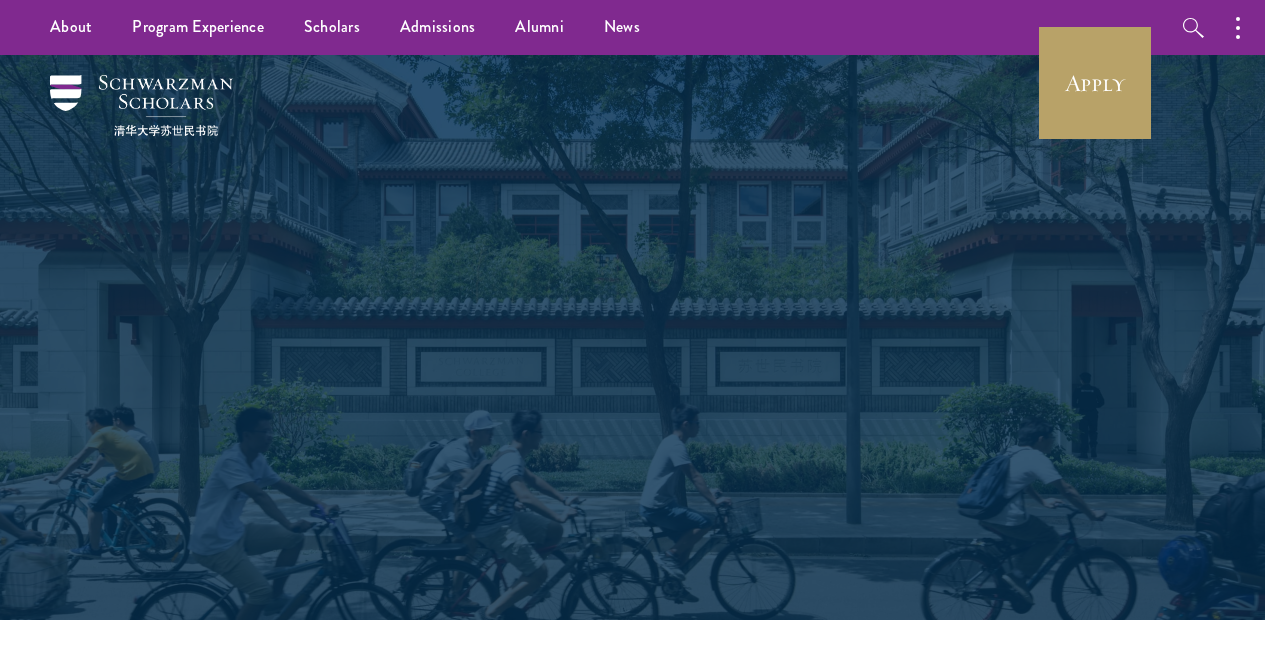 scroll, scrollTop: 0, scrollLeft: 0, axis: both 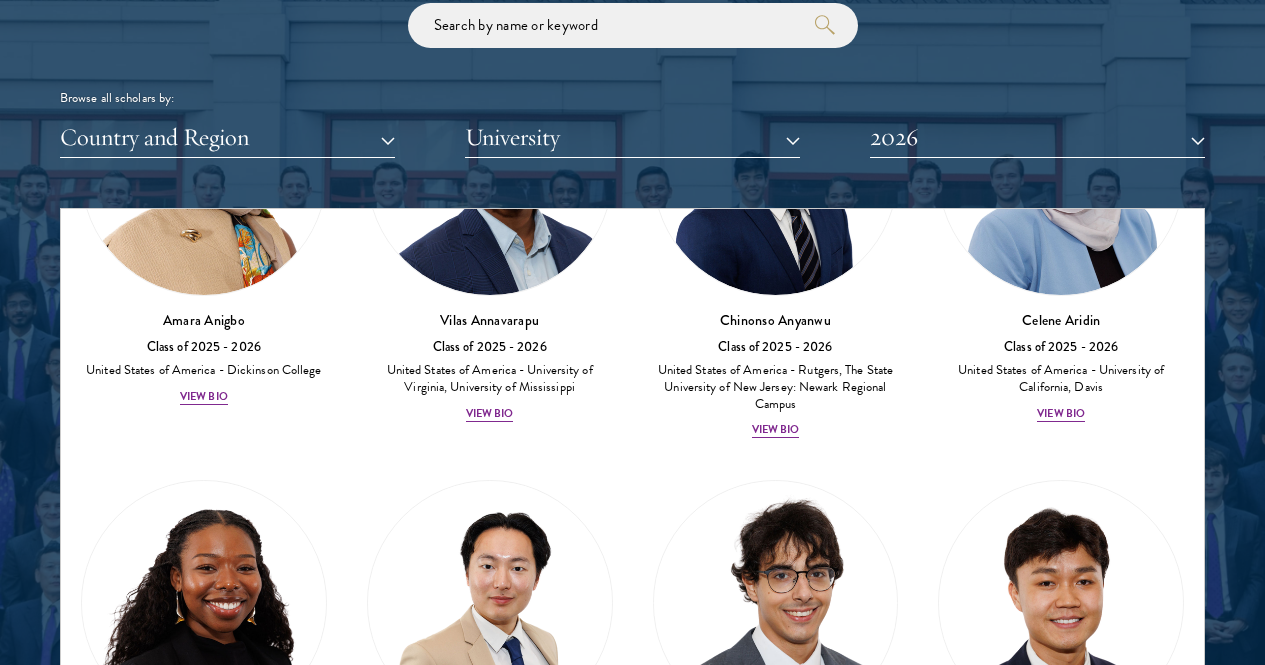 click on "View Bio" at bounding box center (776, 1241) 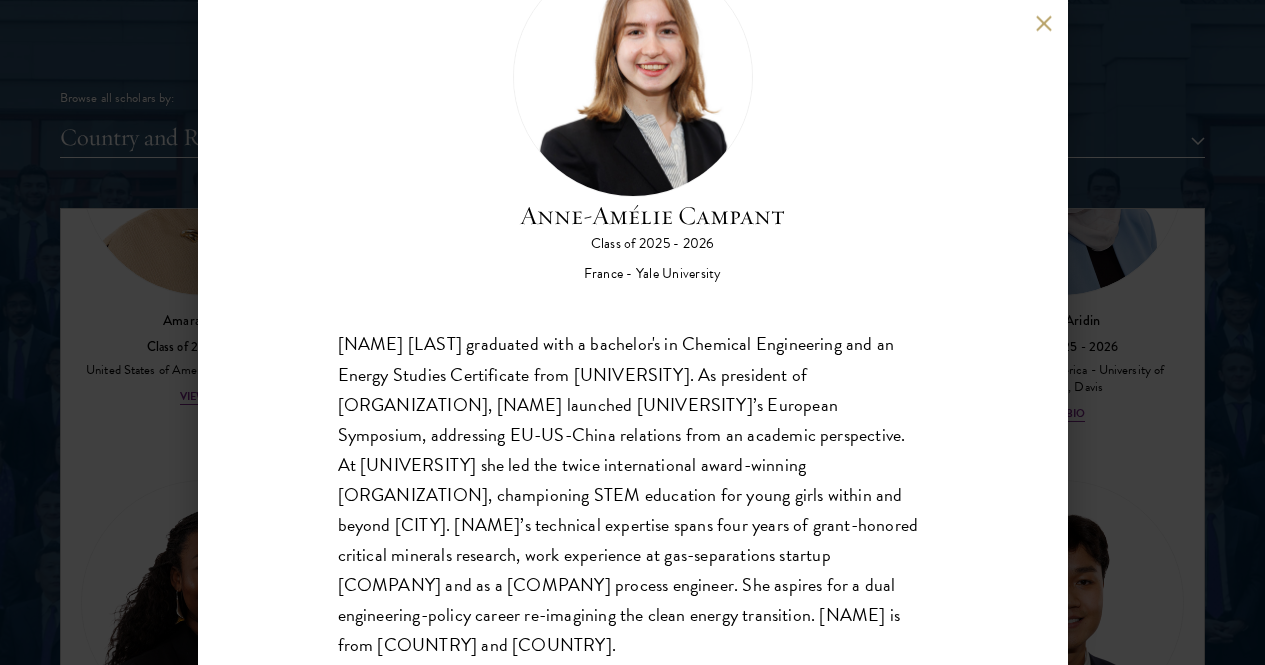 scroll, scrollTop: 3, scrollLeft: 0, axis: vertical 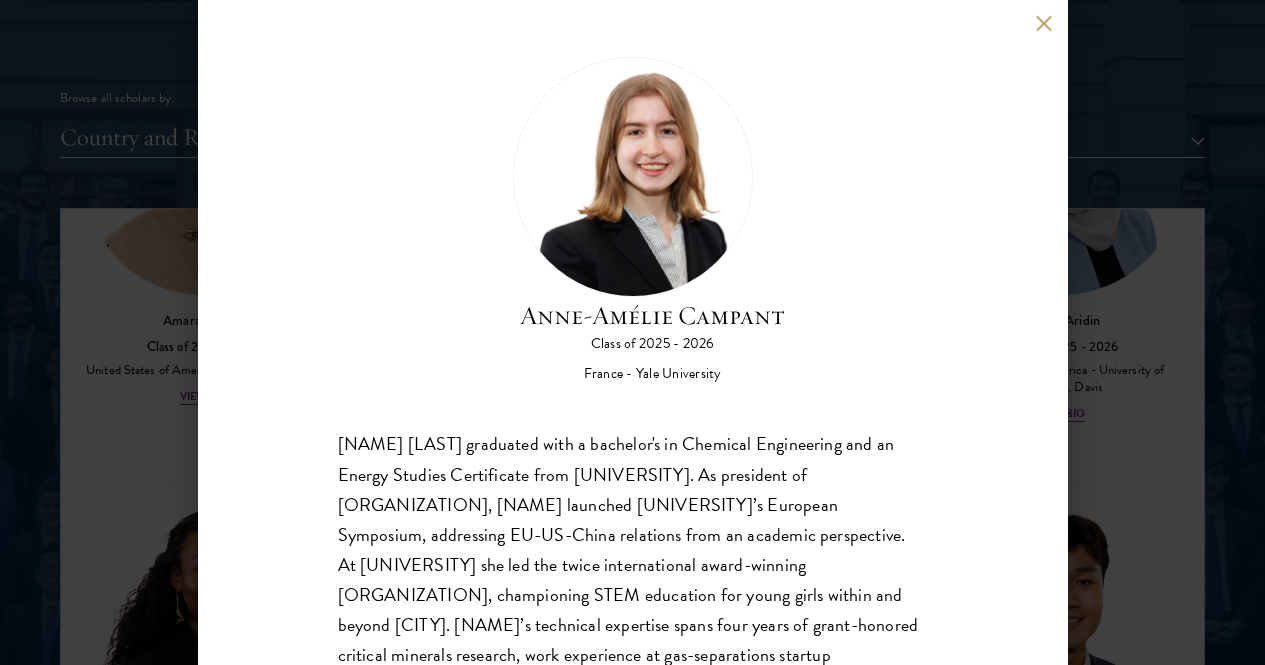 click at bounding box center (1044, 23) 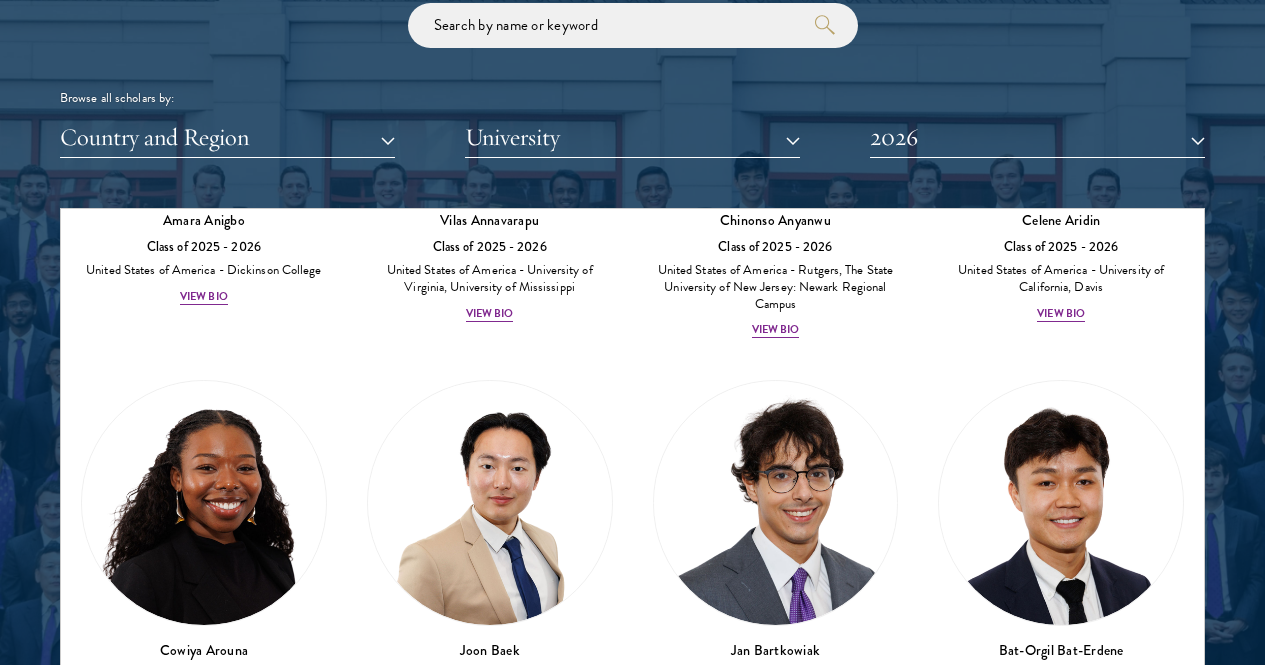 scroll, scrollTop: 1500, scrollLeft: 0, axis: vertical 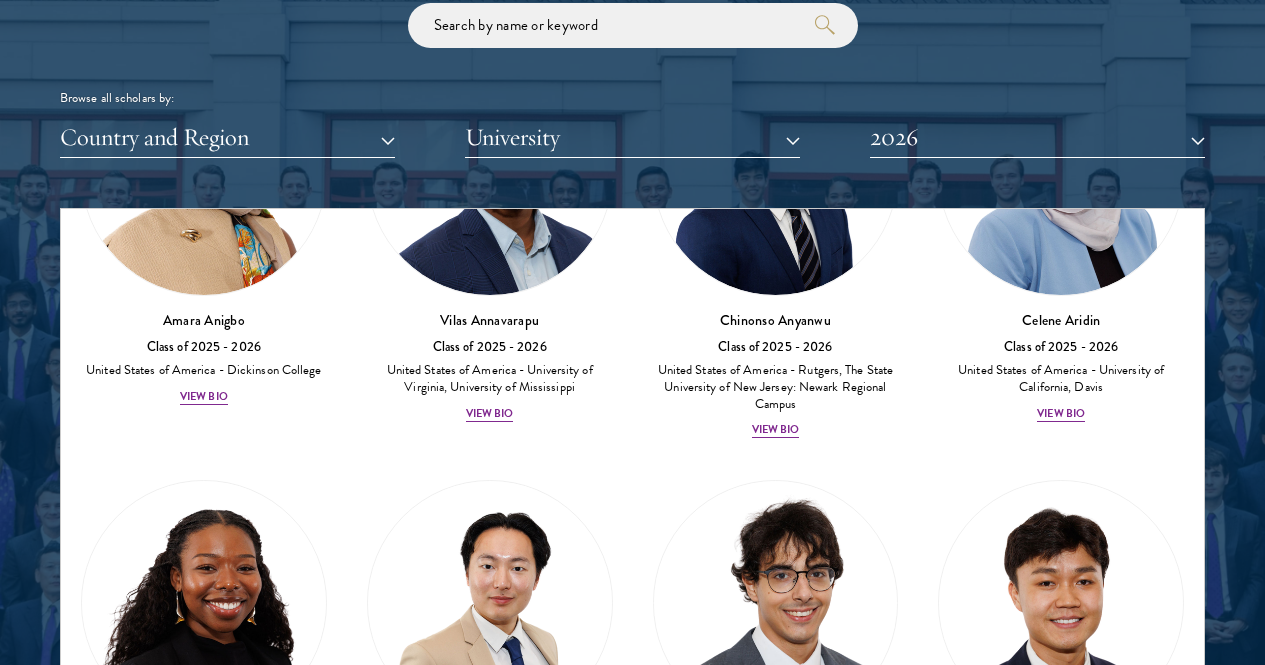click on "View Bio" at bounding box center [490, 1241] 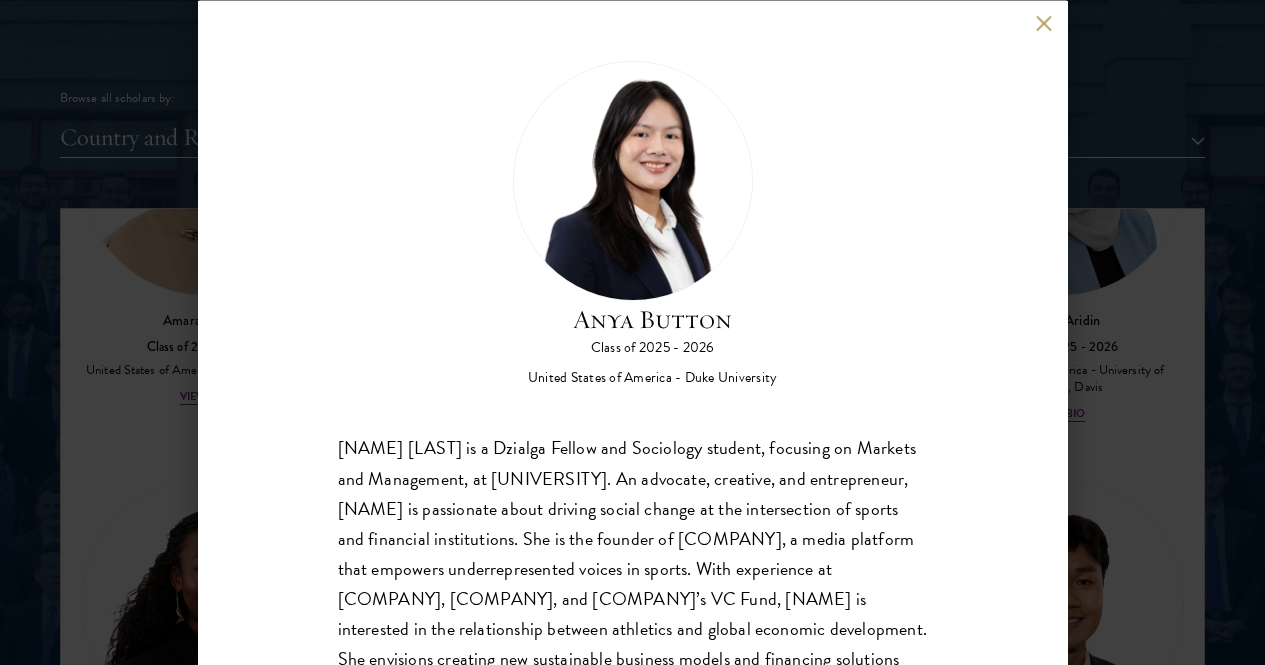 scroll, scrollTop: 69, scrollLeft: 0, axis: vertical 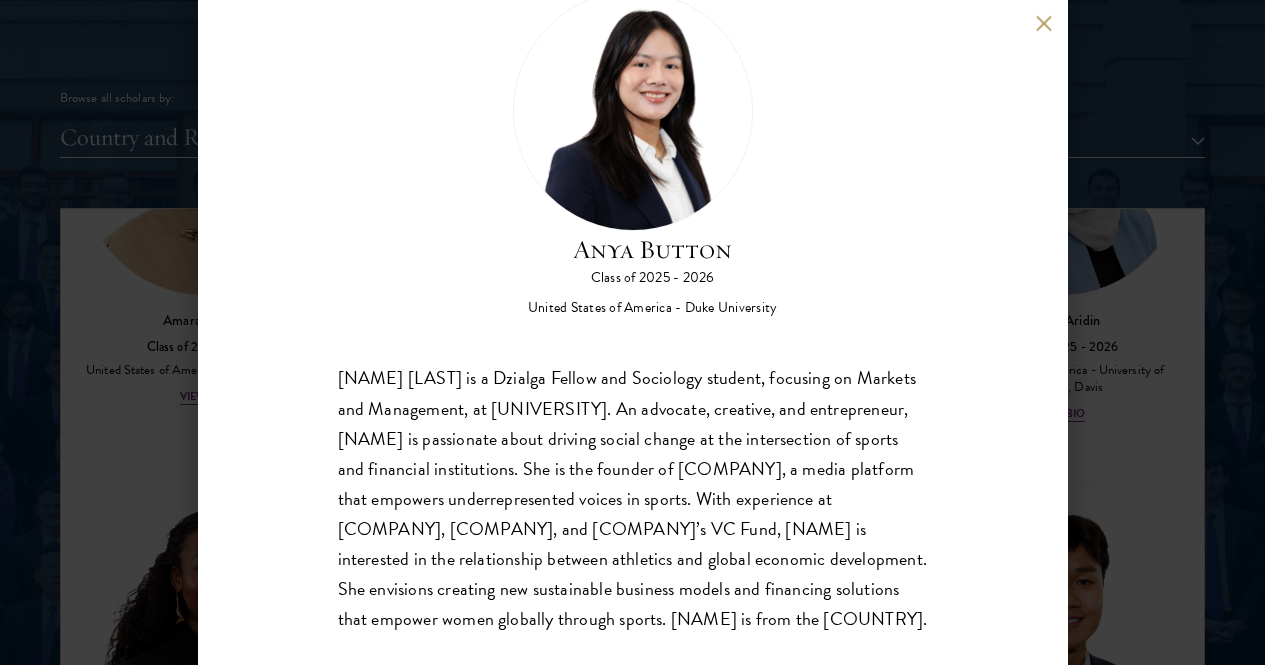 click at bounding box center (1044, 23) 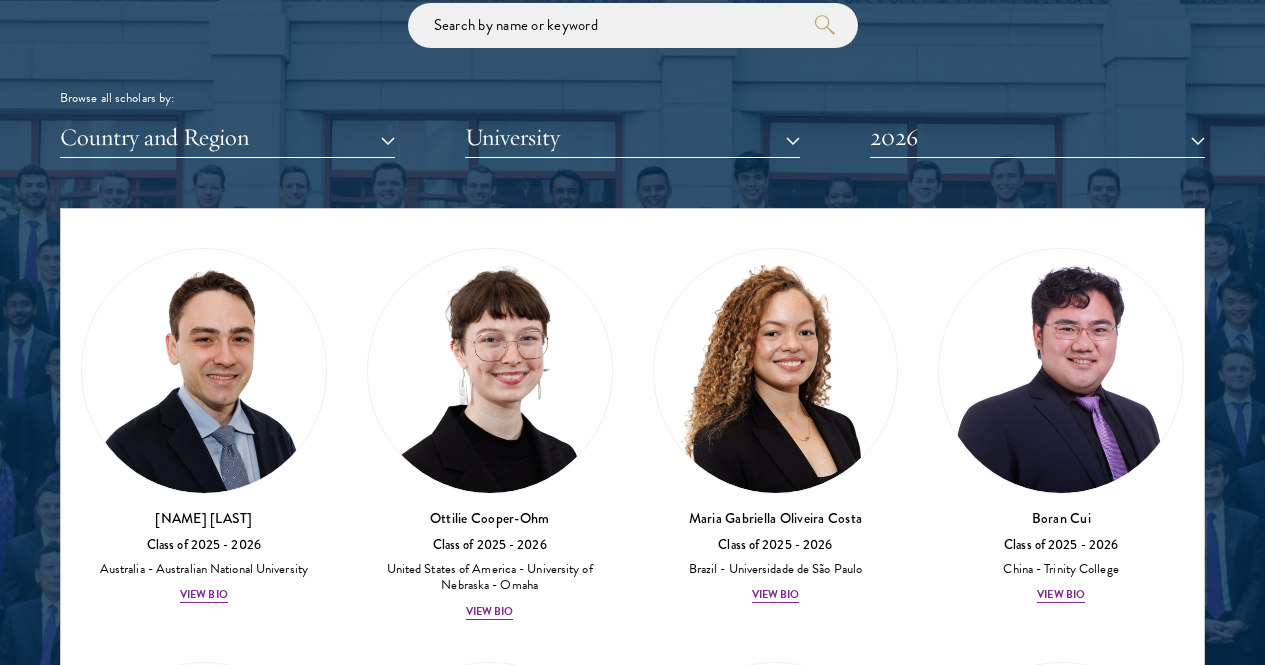 scroll, scrollTop: 3000, scrollLeft: 0, axis: vertical 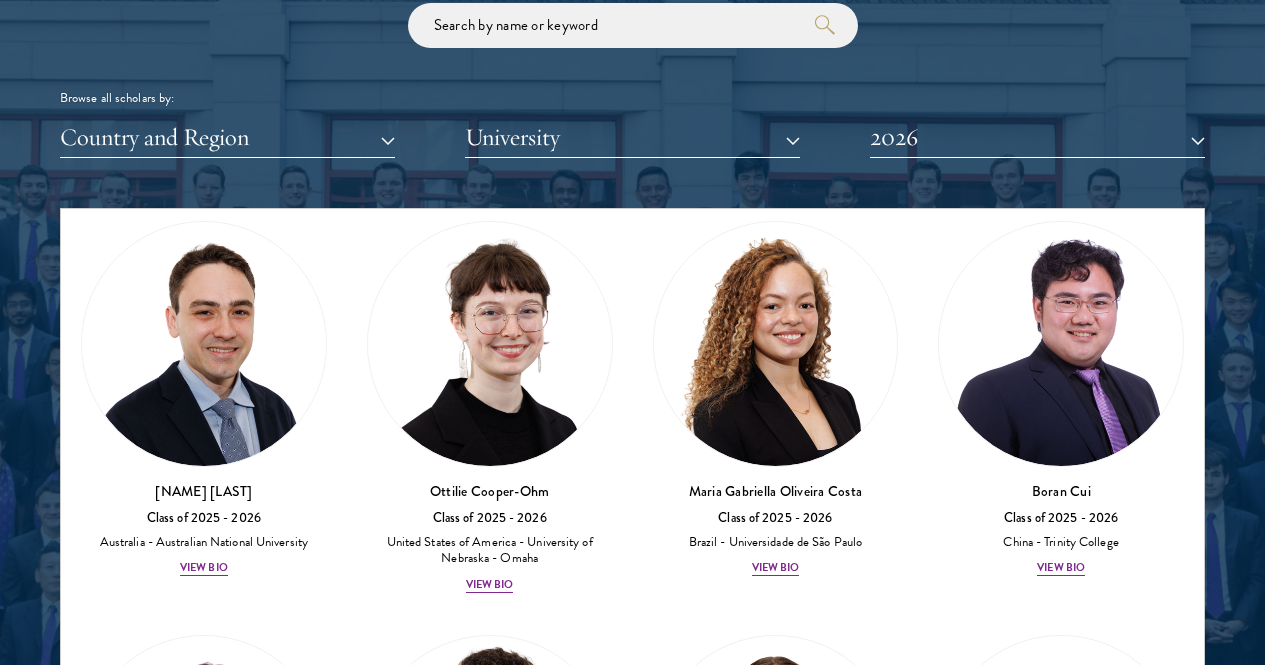 click on "View Bio" at bounding box center (776, 1809) 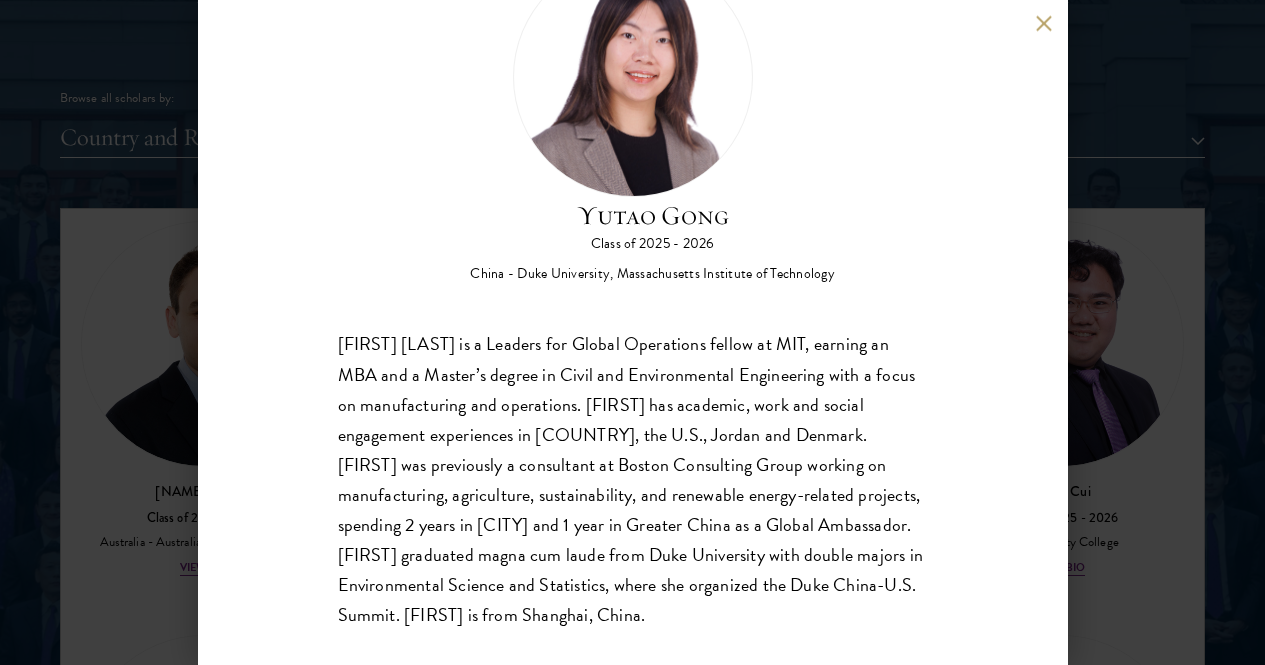 scroll, scrollTop: 3, scrollLeft: 0, axis: vertical 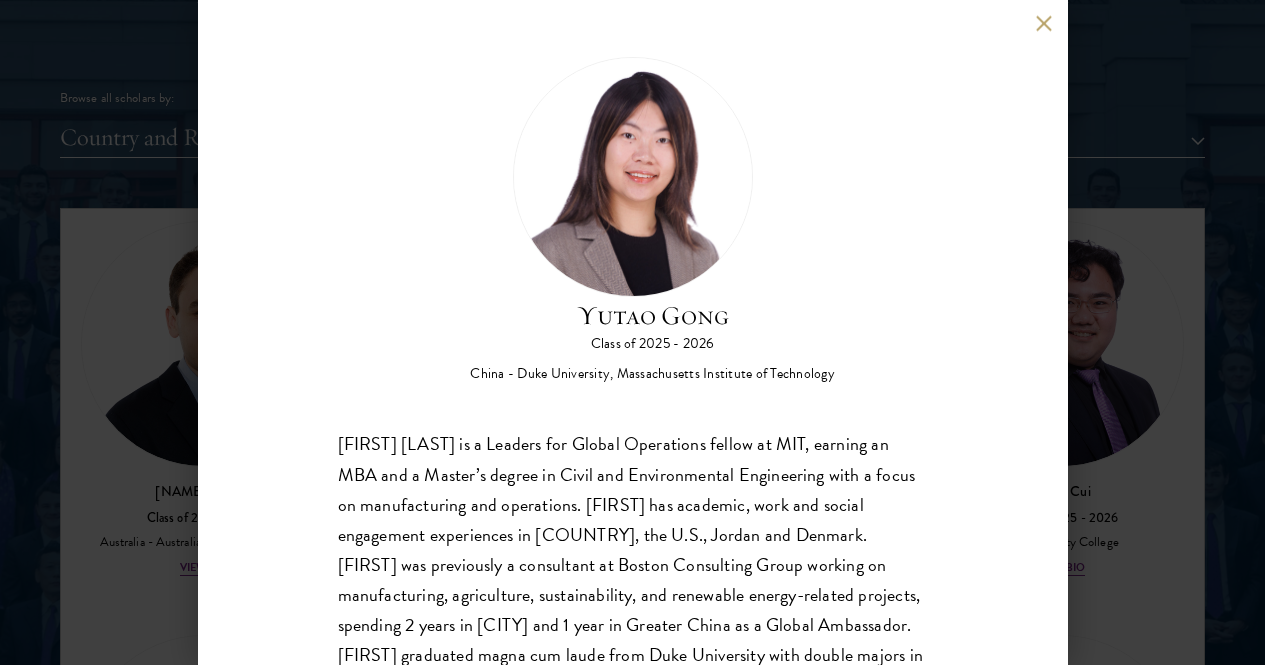 click at bounding box center (1044, 23) 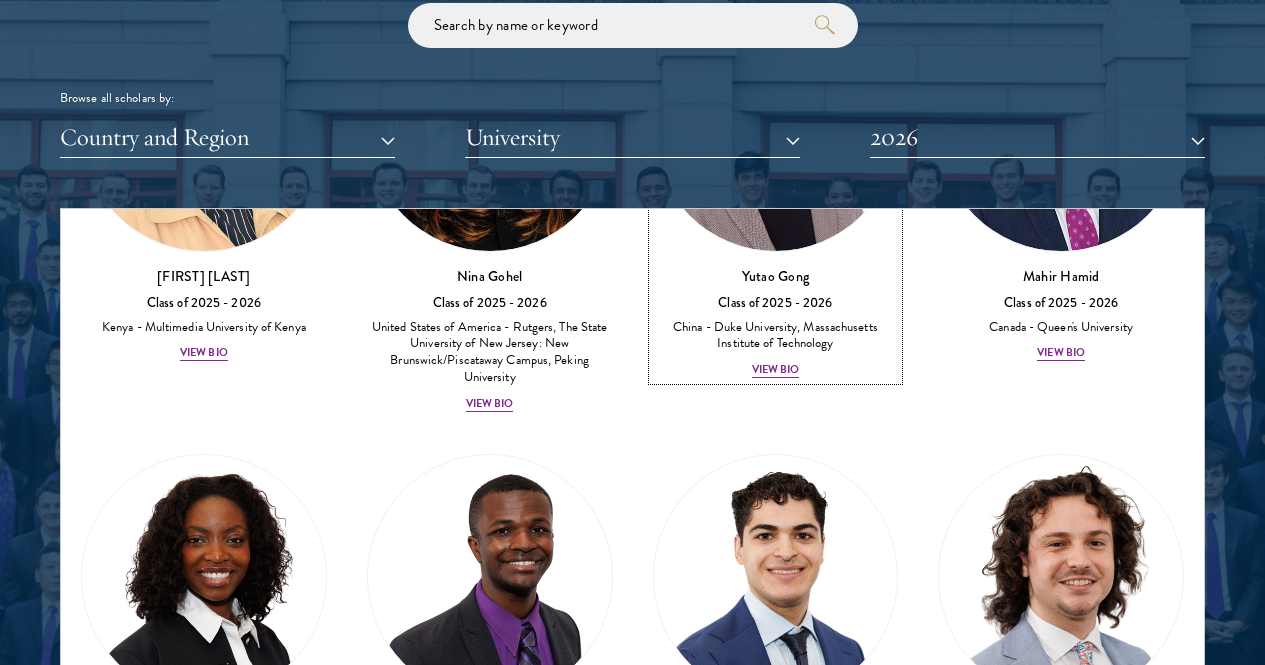 scroll, scrollTop: 4600, scrollLeft: 0, axis: vertical 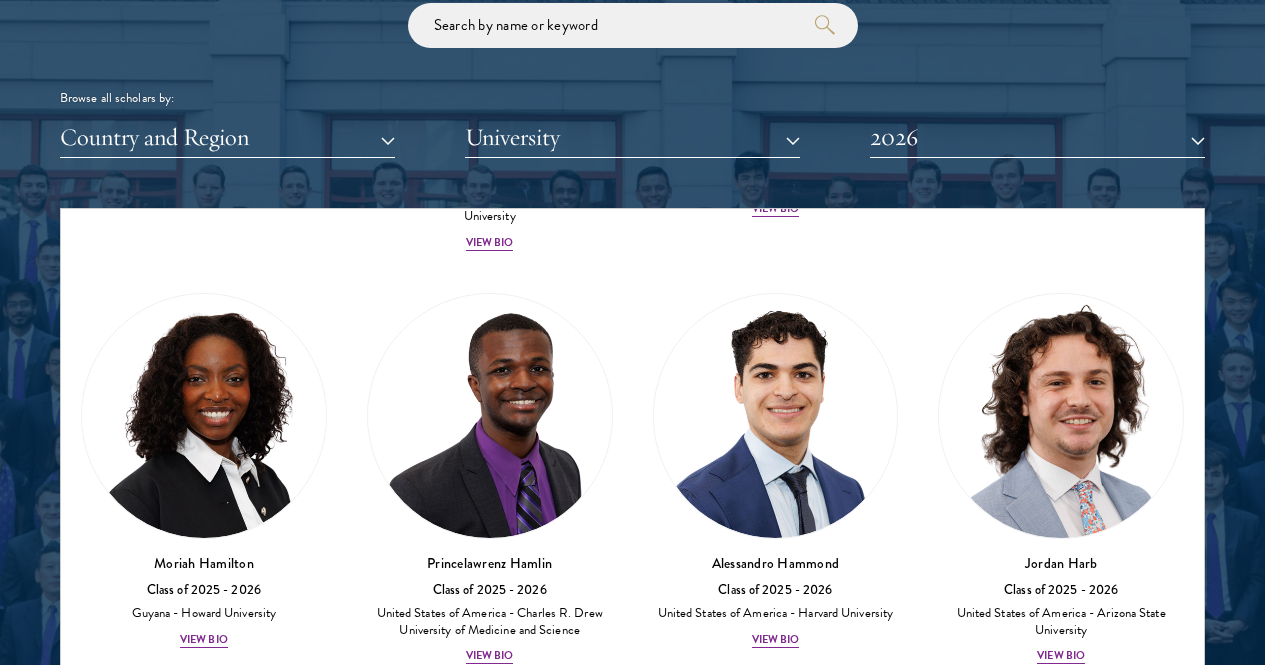 click on "View Bio" at bounding box center (204, 2294) 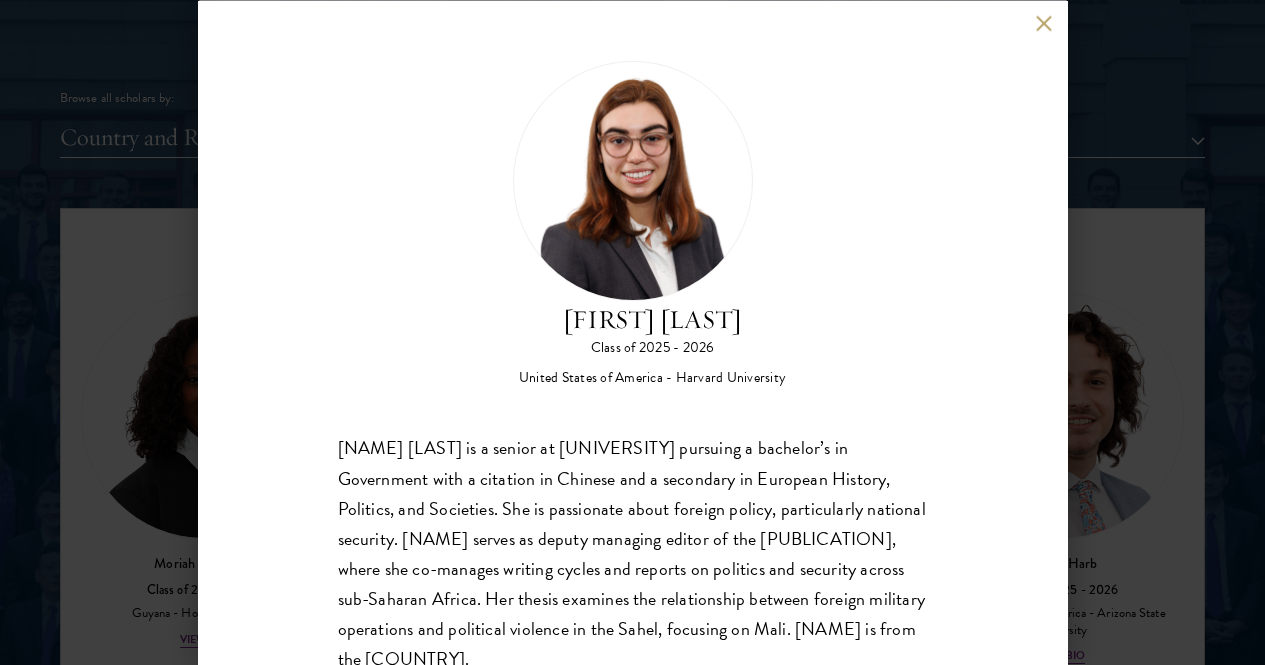 scroll, scrollTop: 4, scrollLeft: 0, axis: vertical 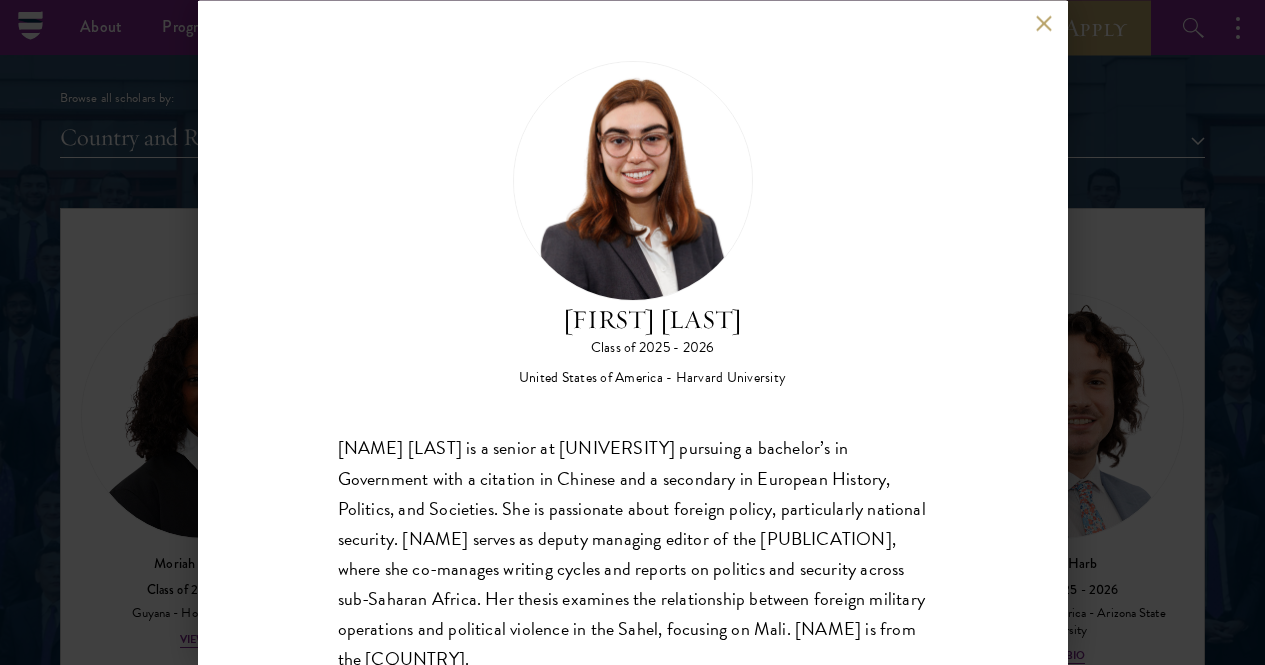 click at bounding box center (1044, 23) 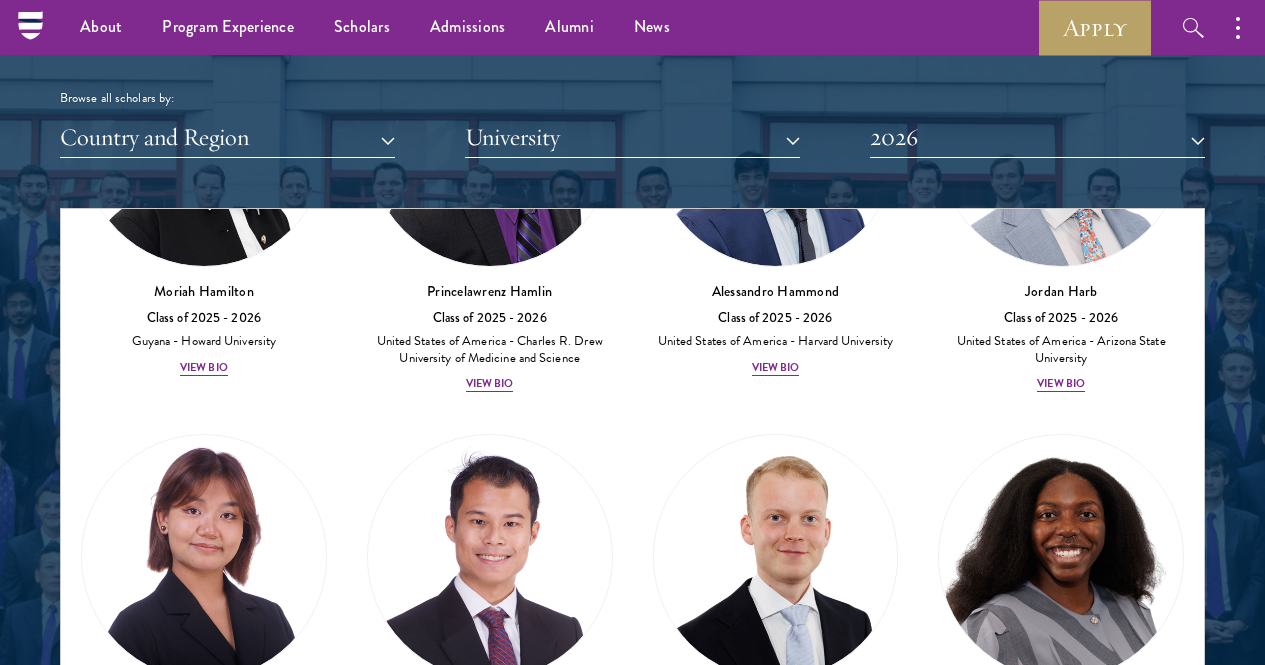 scroll, scrollTop: 4900, scrollLeft: 0, axis: vertical 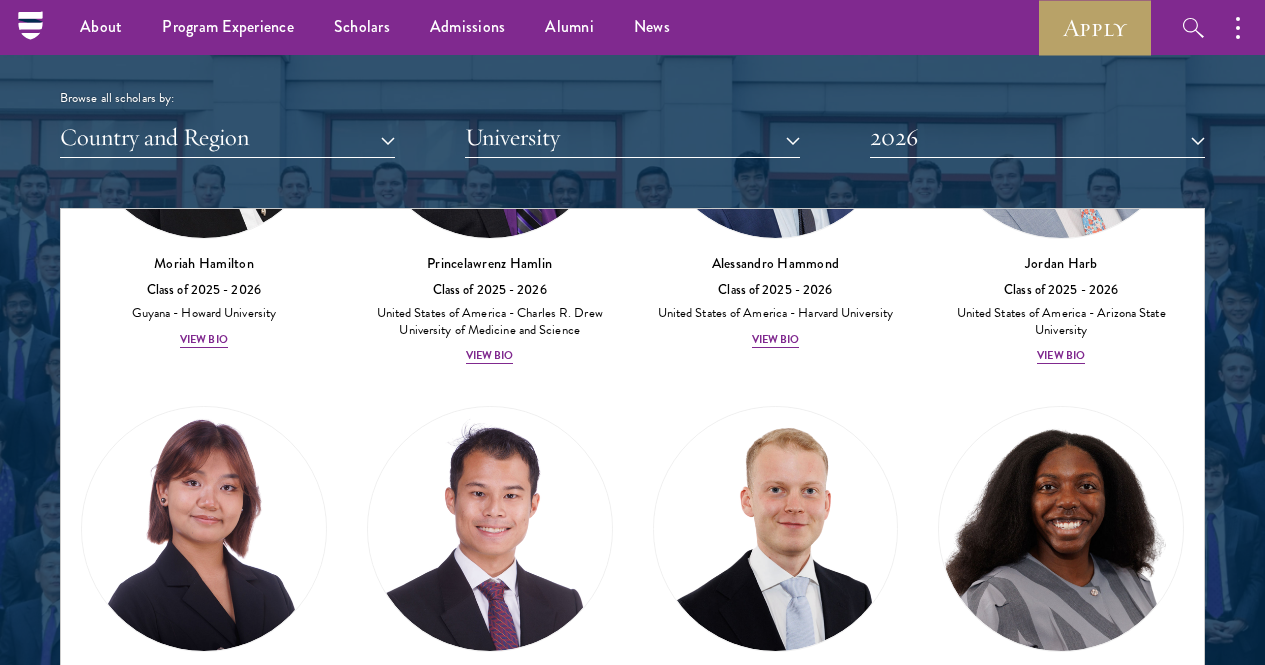 click on "View Bio" at bounding box center [490, 2838] 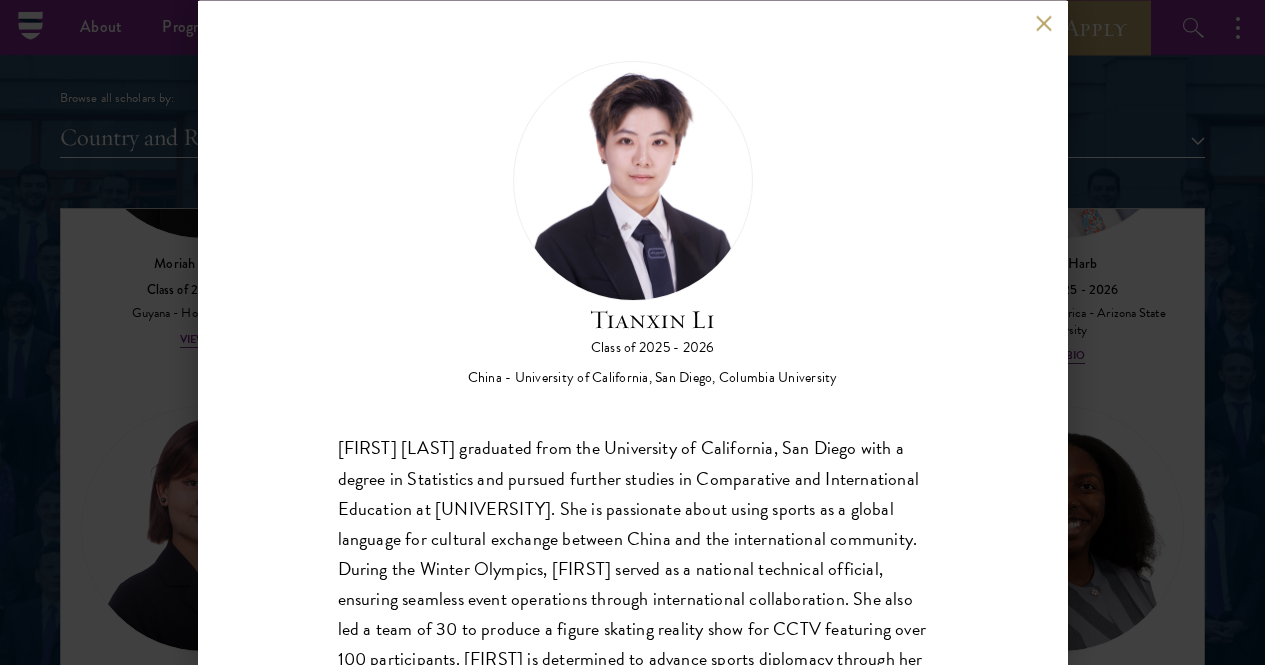 scroll, scrollTop: 69, scrollLeft: 0, axis: vertical 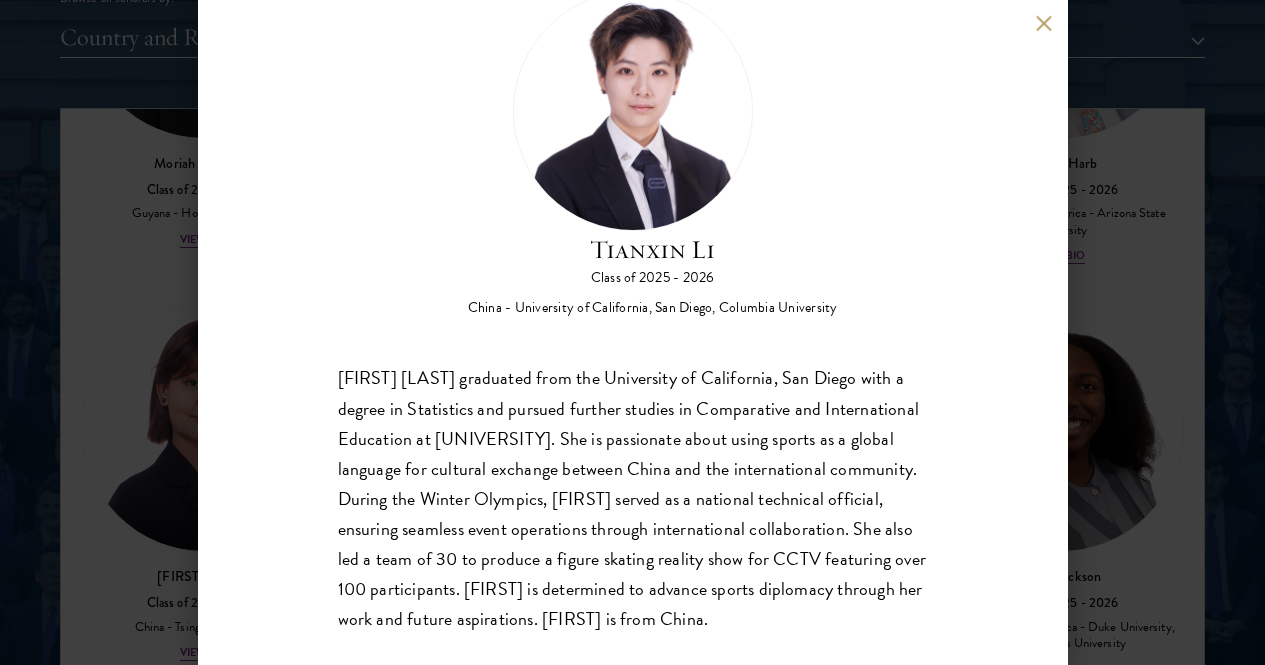 click at bounding box center (1044, 23) 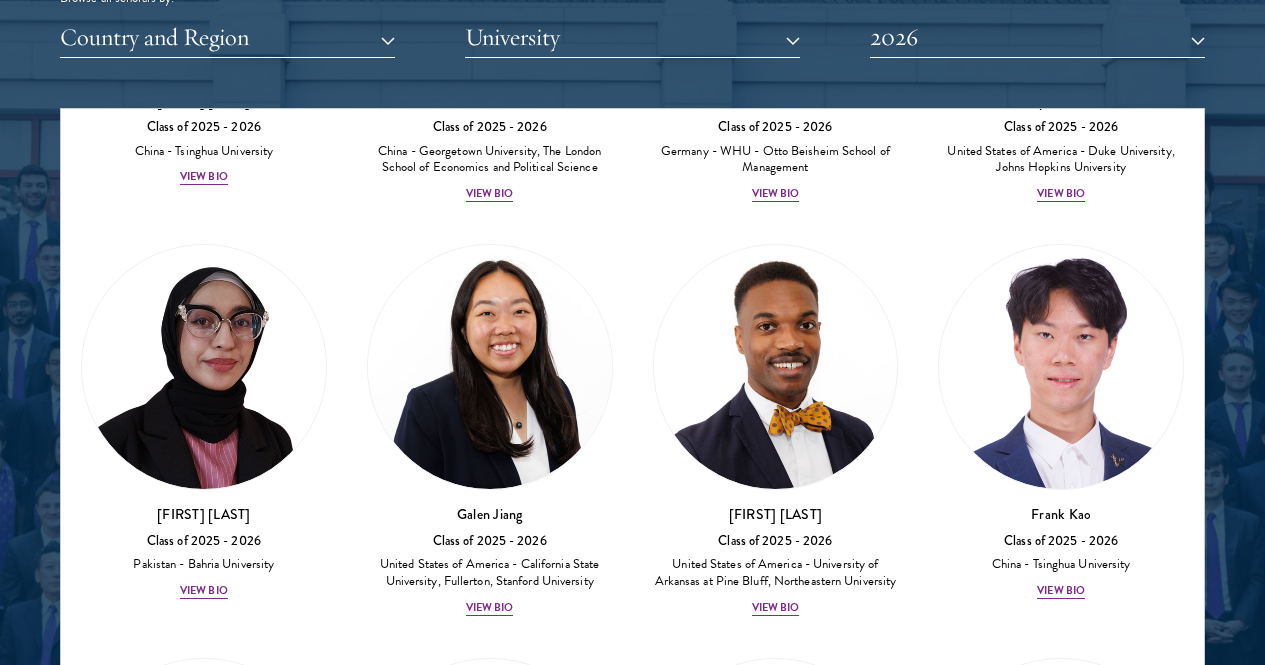 scroll, scrollTop: 5400, scrollLeft: 0, axis: vertical 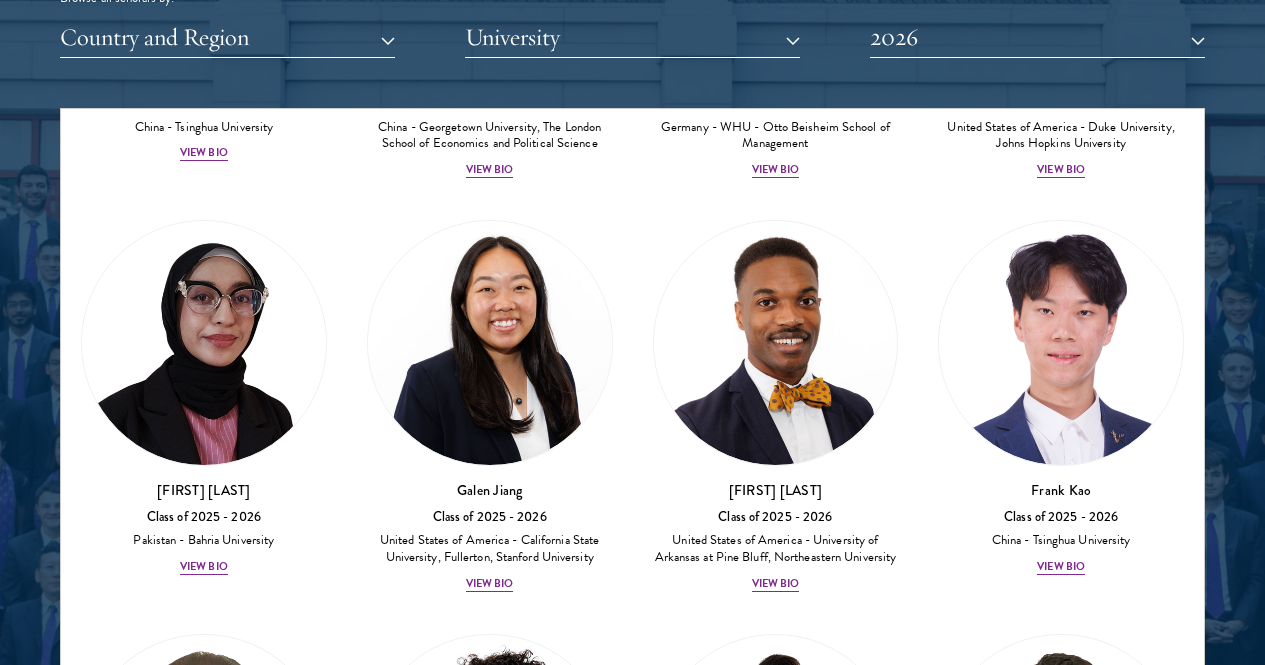 click on "[NAME] [LAST]
Class of [YEAR] - [YEAR]
[COUNTRY] - [UNIVERSITY]
View Bio" at bounding box center [776, 2596] 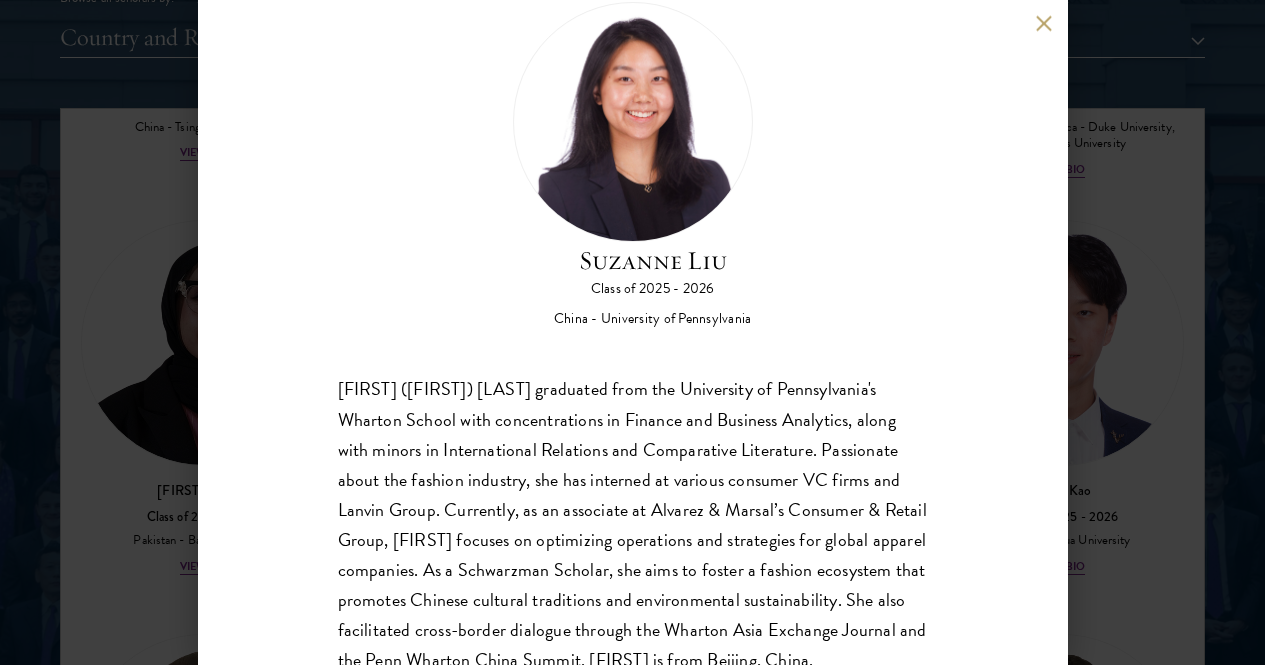 scroll, scrollTop: 103, scrollLeft: 0, axis: vertical 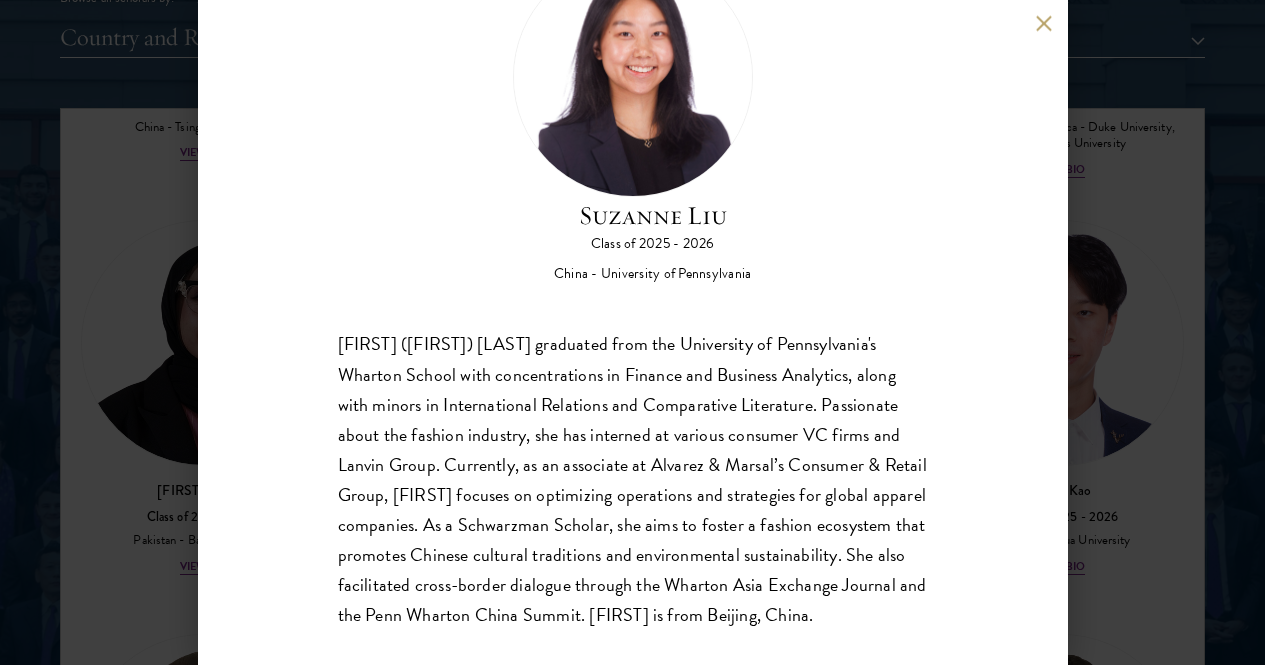 click at bounding box center [1044, 23] 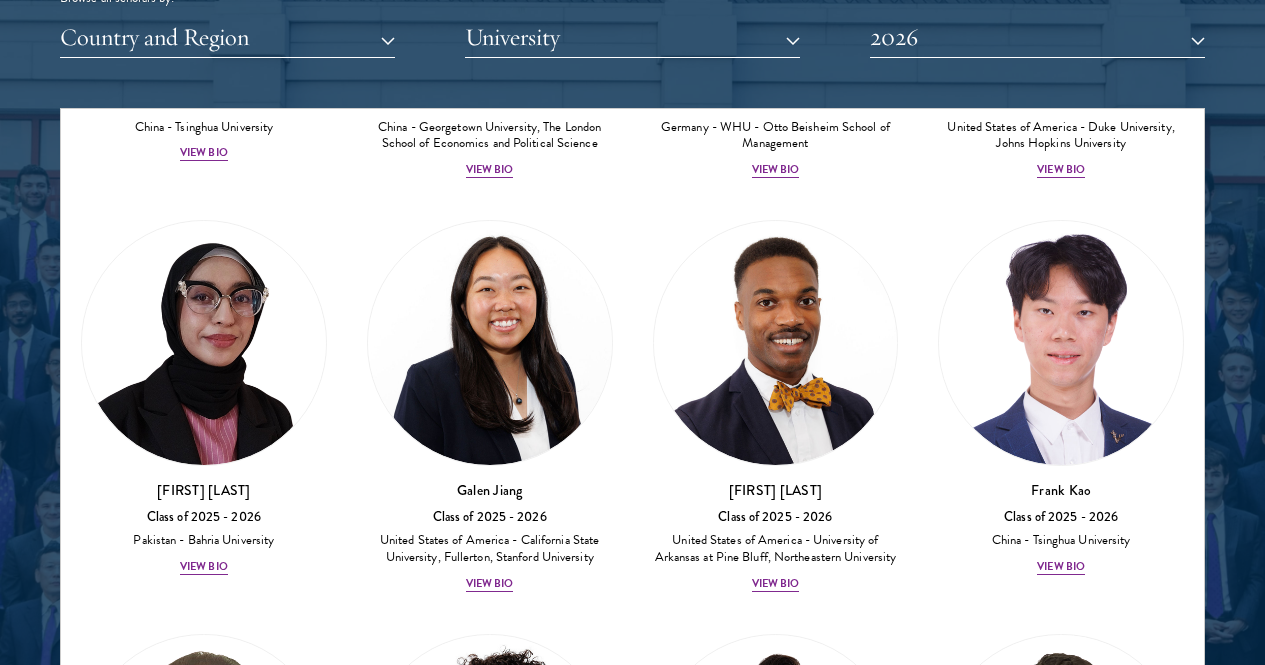 scroll, scrollTop: 5331, scrollLeft: 0, axis: vertical 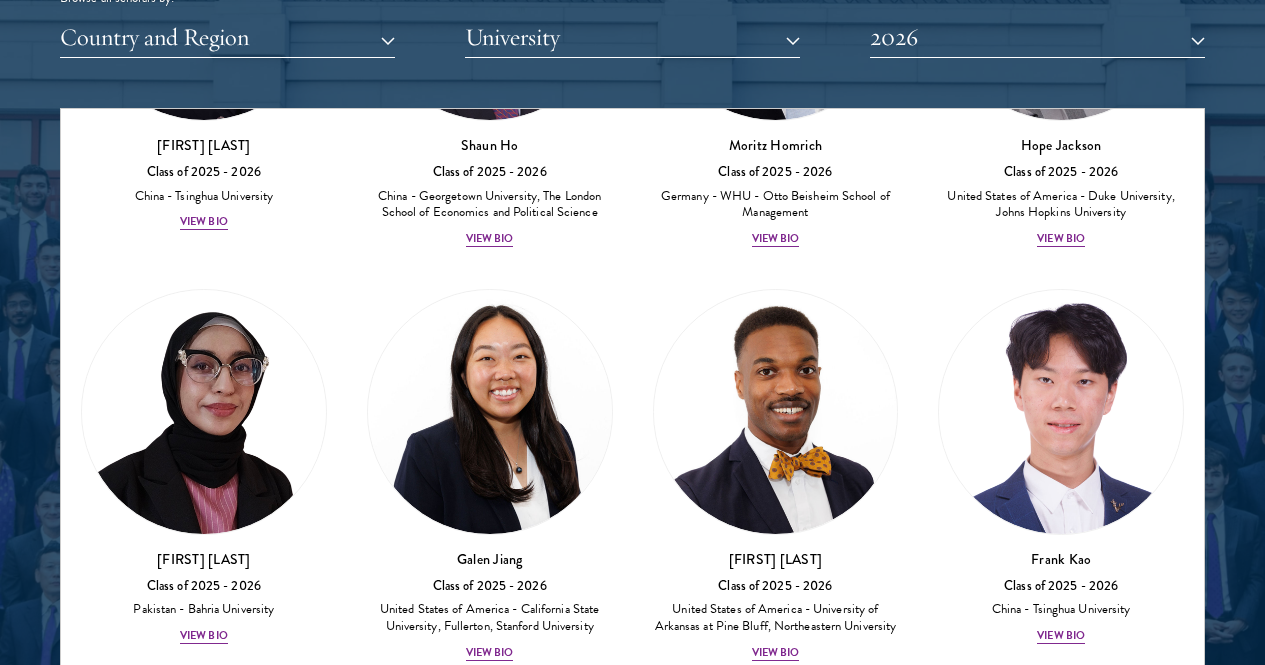 click on "View Bio" at bounding box center (776, 2704) 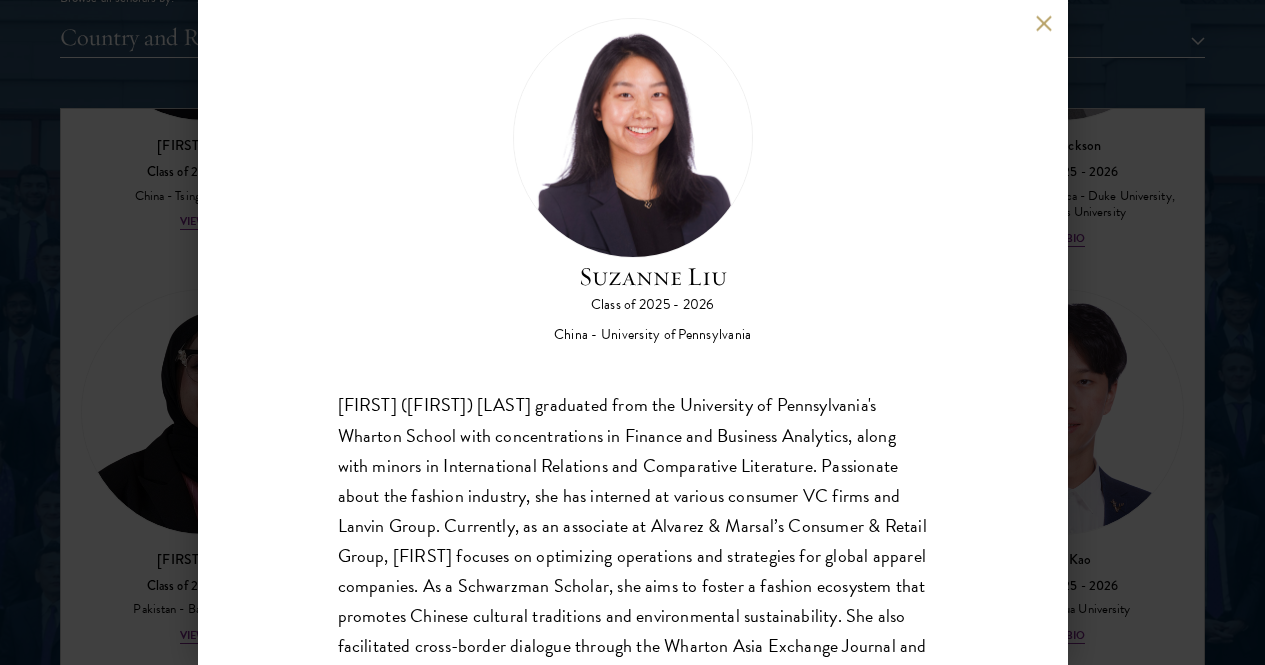 scroll, scrollTop: 0, scrollLeft: 0, axis: both 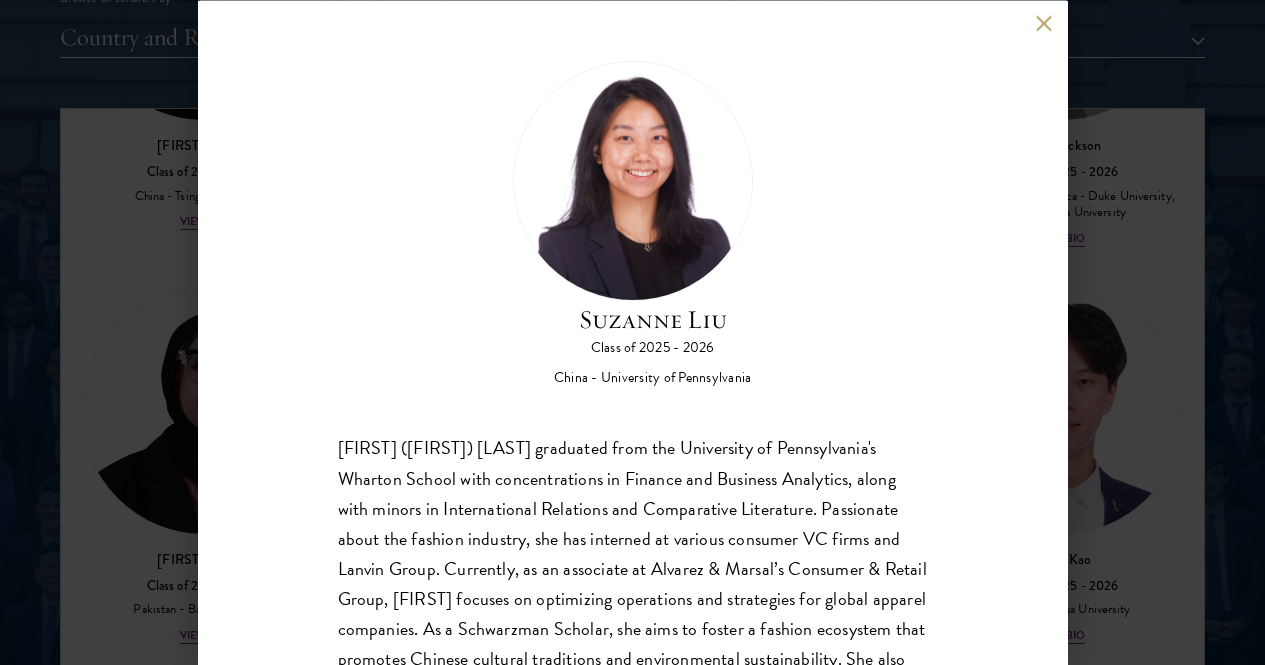 click at bounding box center [1044, 23] 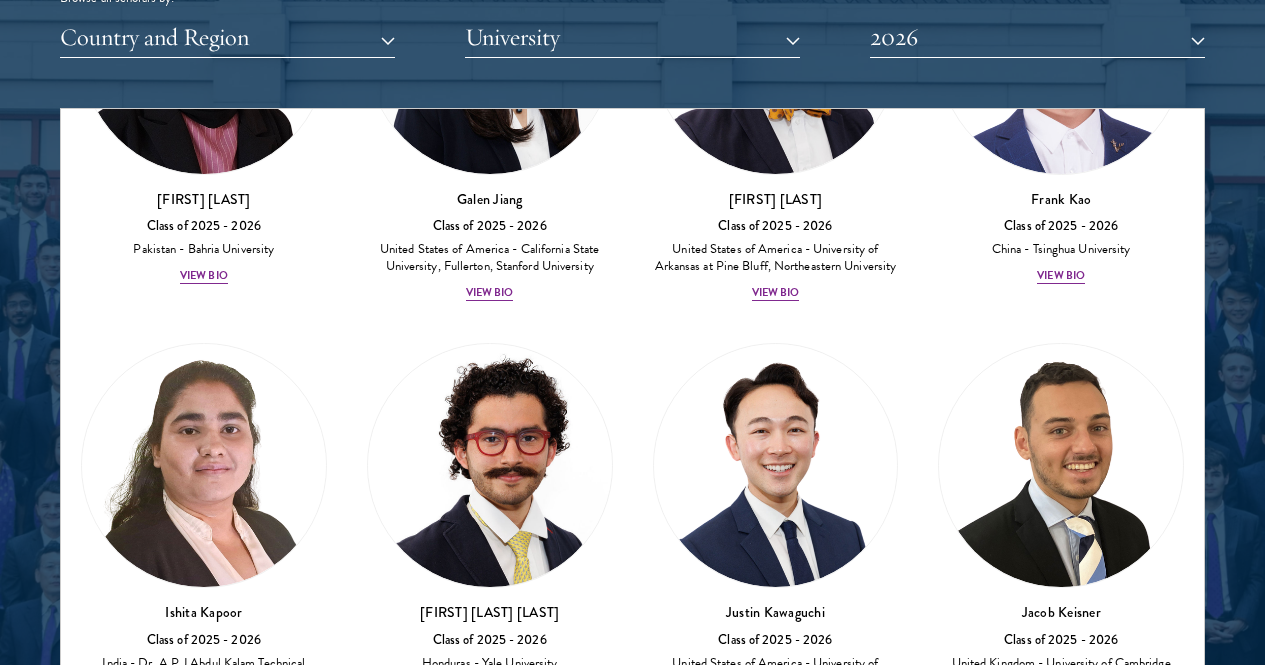scroll, scrollTop: 5731, scrollLeft: 0, axis: vertical 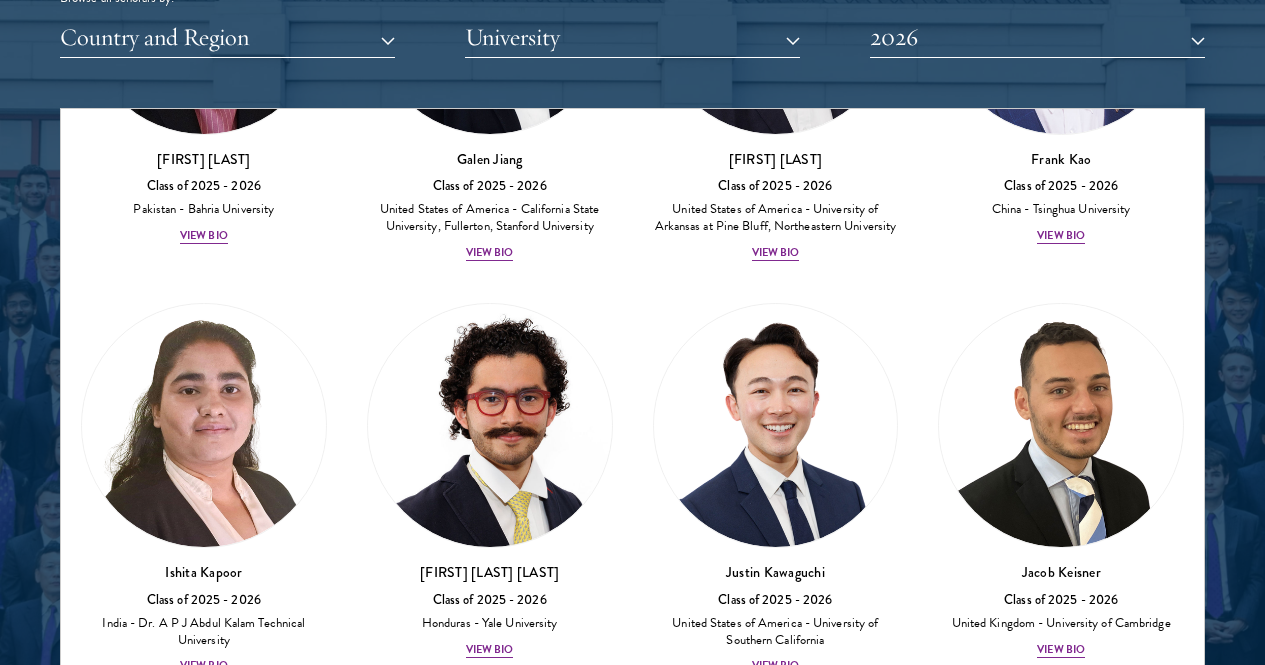 click on "Vietnam - University of Hong Kong" at bounding box center [776, 2691] 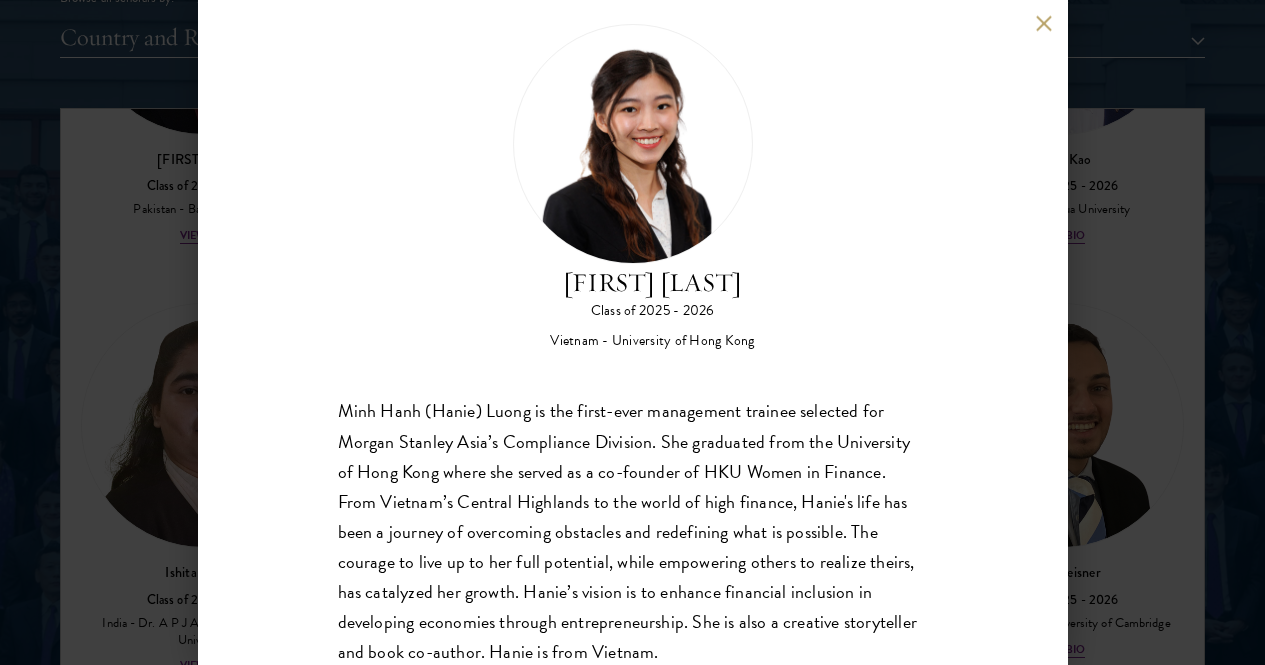 scroll, scrollTop: 69, scrollLeft: 0, axis: vertical 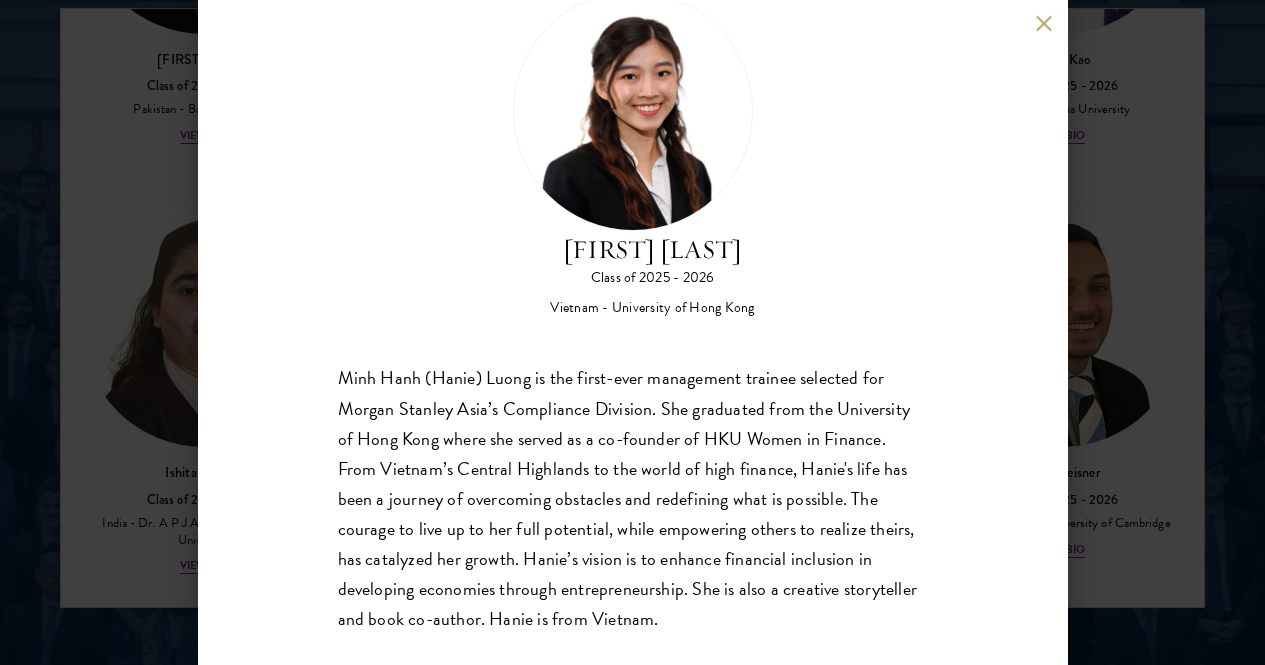 click at bounding box center [1044, 23] 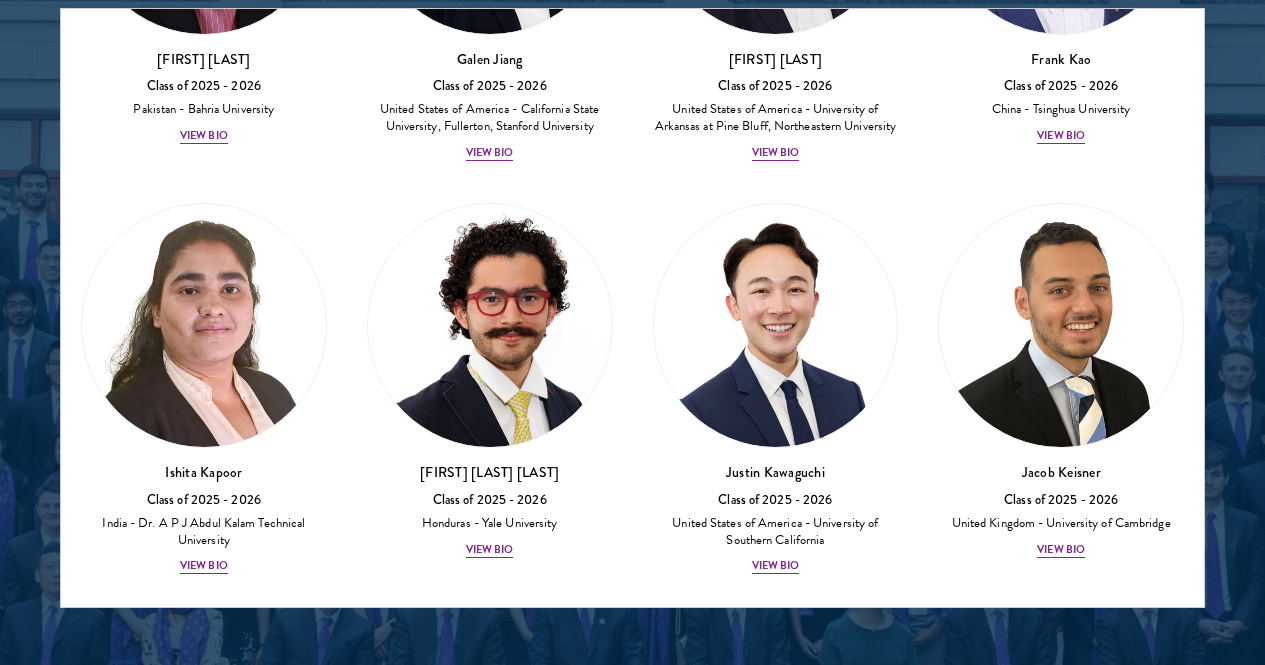 scroll, scrollTop: 5686, scrollLeft: 0, axis: vertical 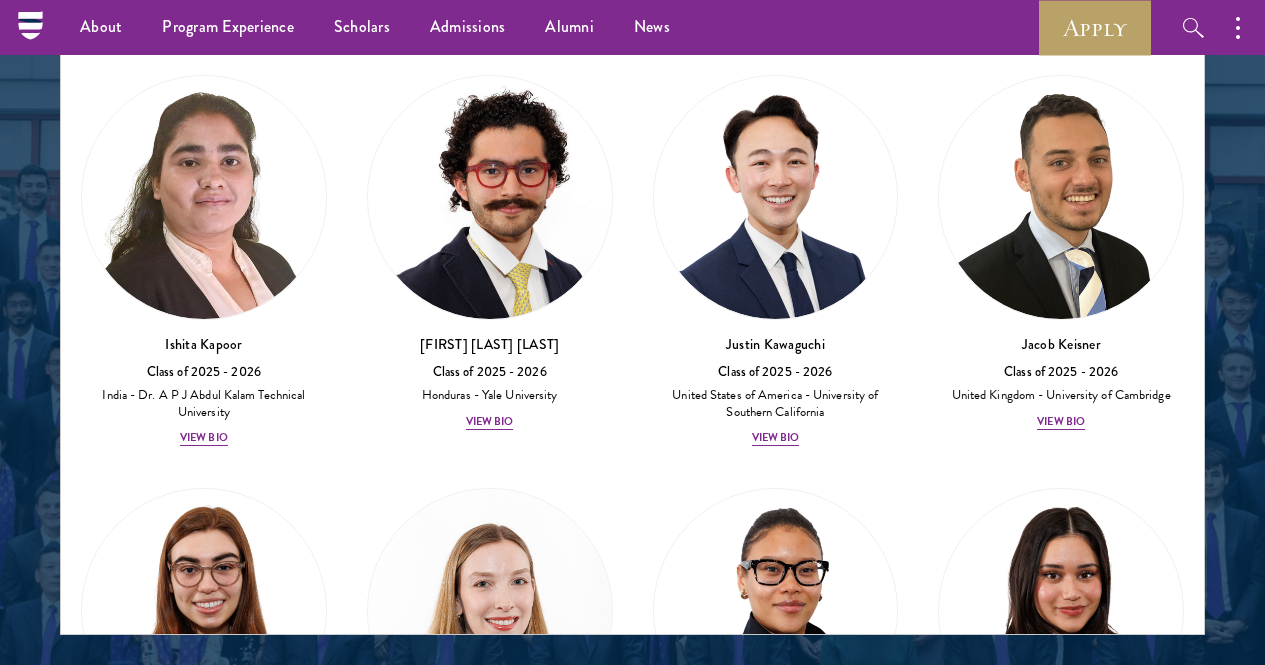 click on "[FIRST] [LAST]
Class of 2025 - 2026
[COUNTRY] - [UNIVERSITY], [UNIVERSITY]
View Bio" at bounding box center (204, 3148) 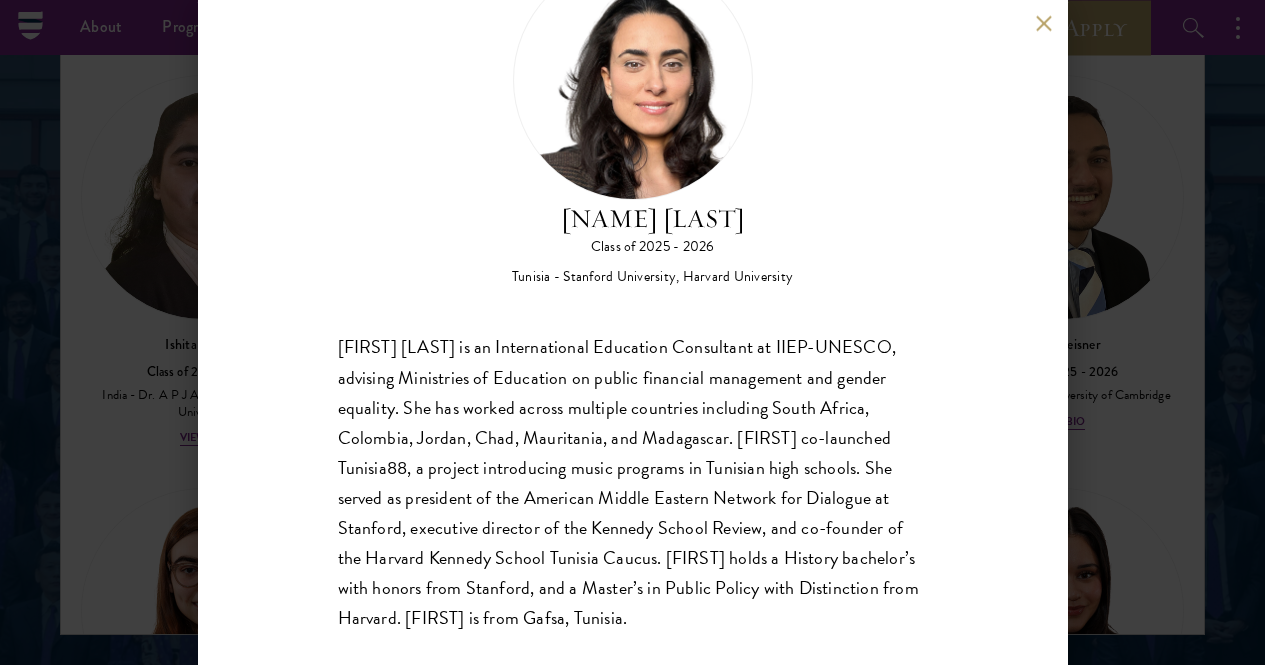scroll, scrollTop: 103, scrollLeft: 0, axis: vertical 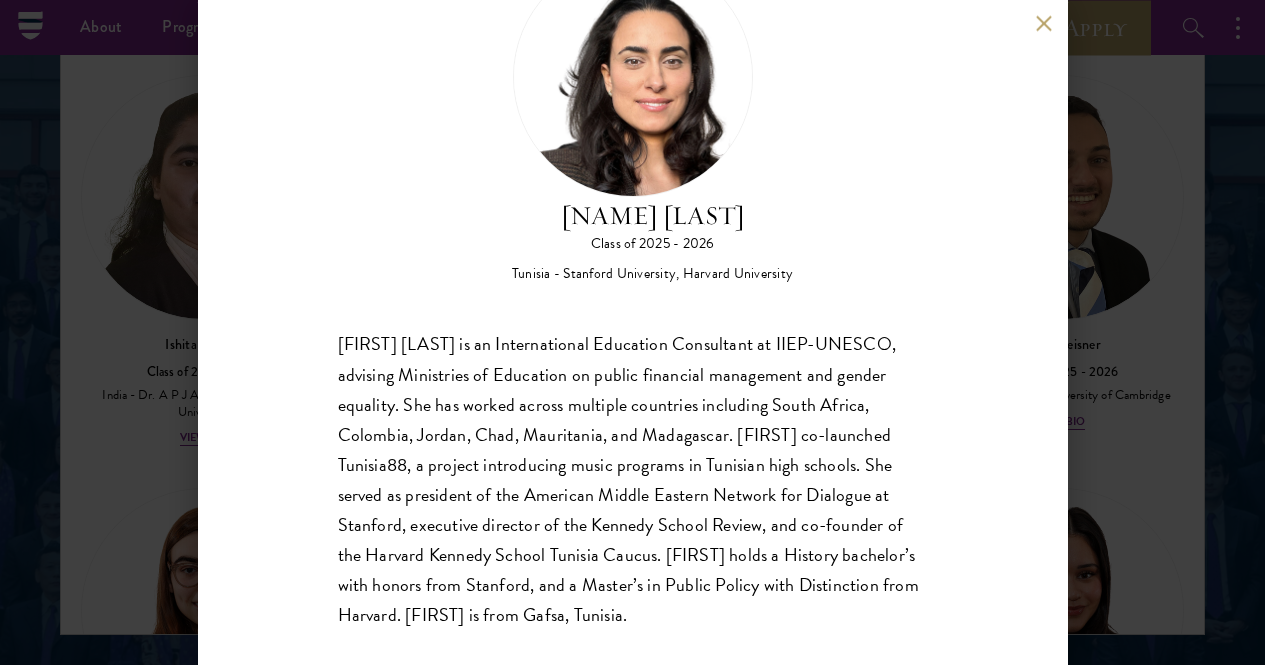 click at bounding box center (1044, 23) 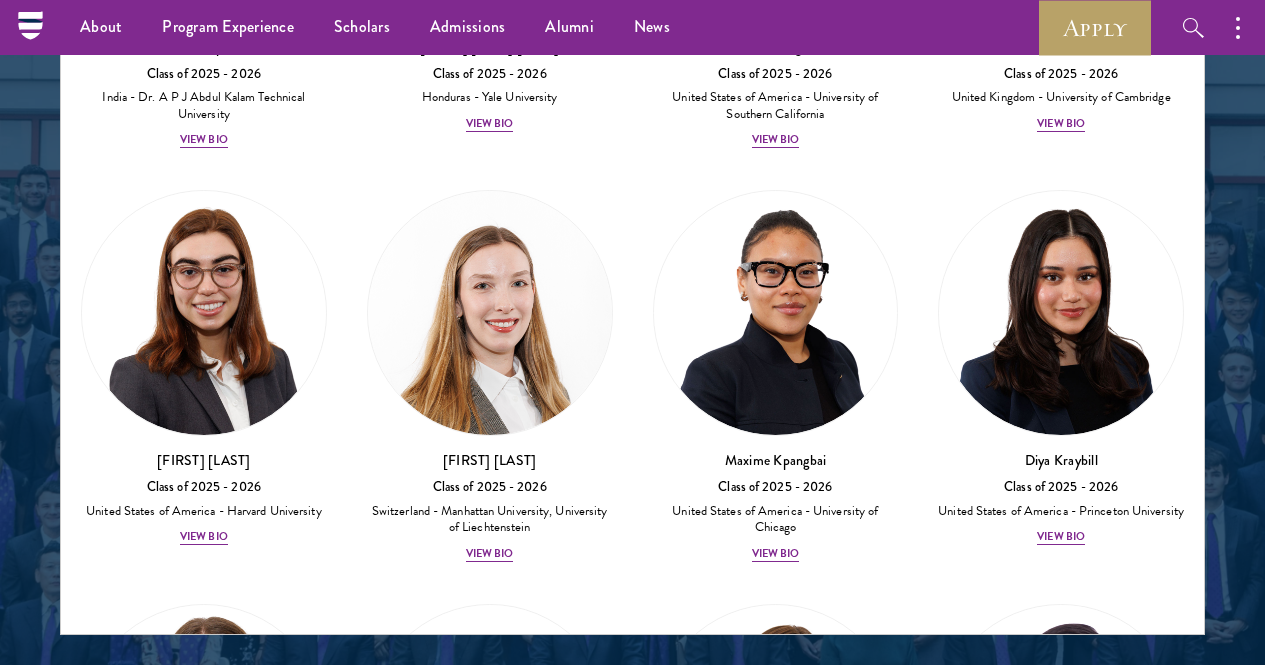 scroll, scrollTop: 6186, scrollLeft: 0, axis: vertical 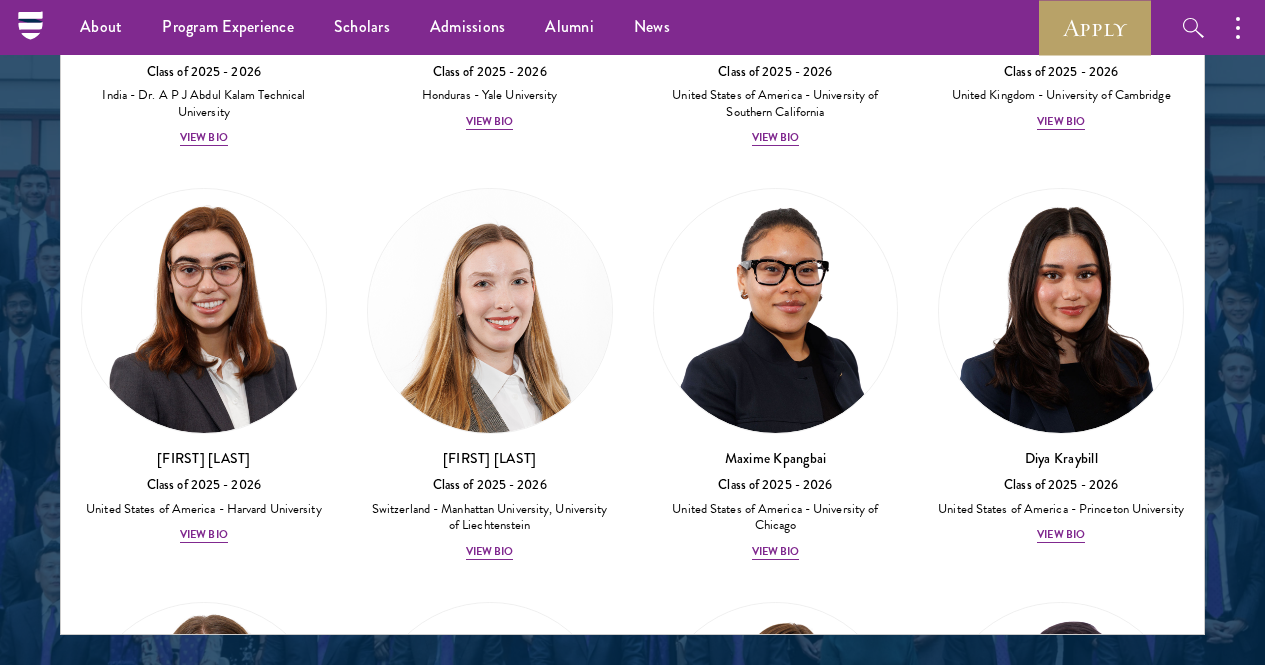 click on "Class of 2025 - 2026" at bounding box center (1061, 2967) 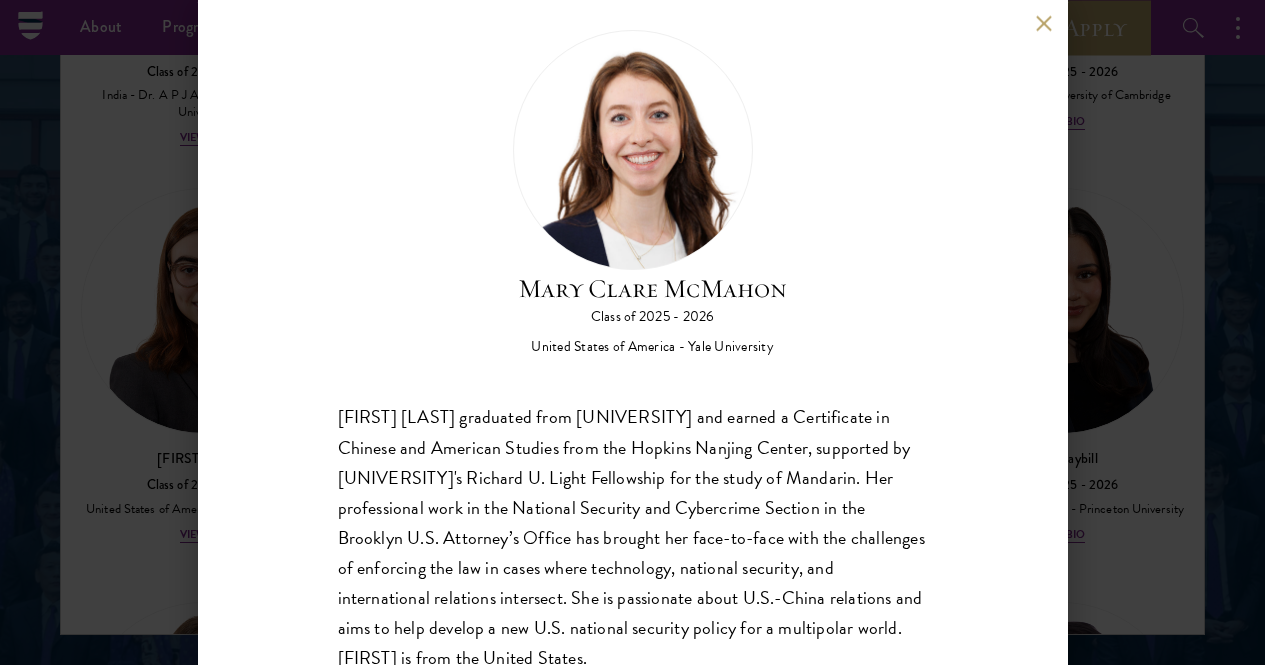 scroll, scrollTop: 37, scrollLeft: 0, axis: vertical 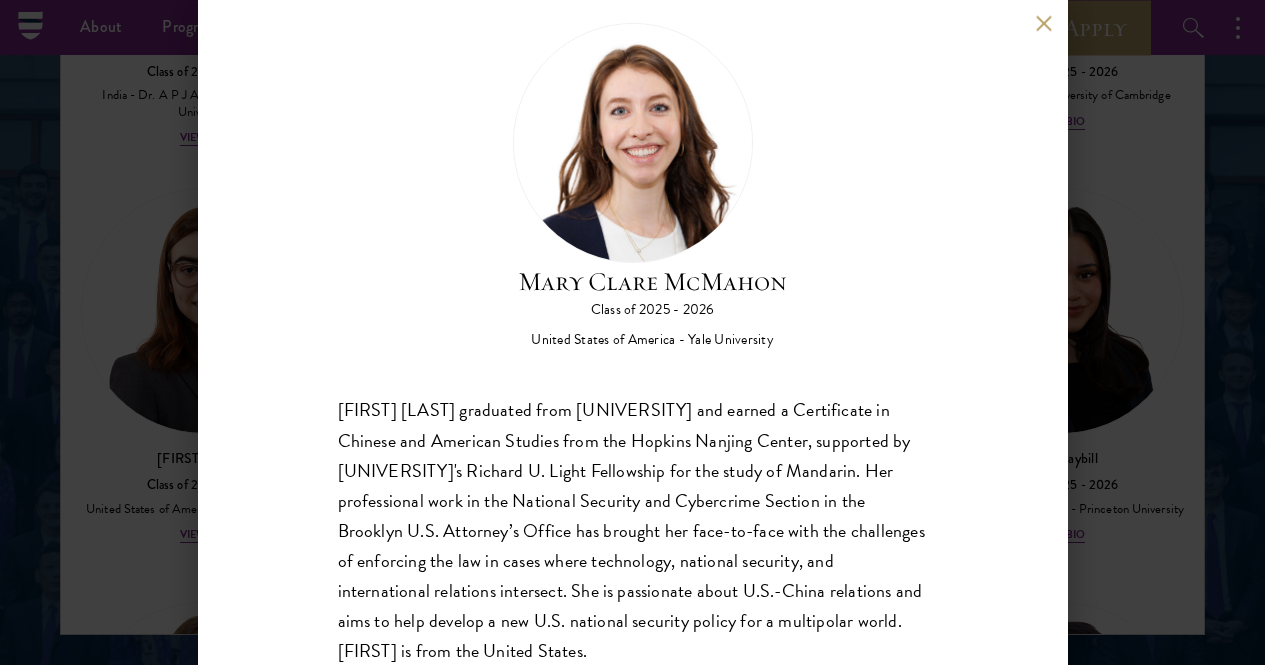 click at bounding box center [1044, 23] 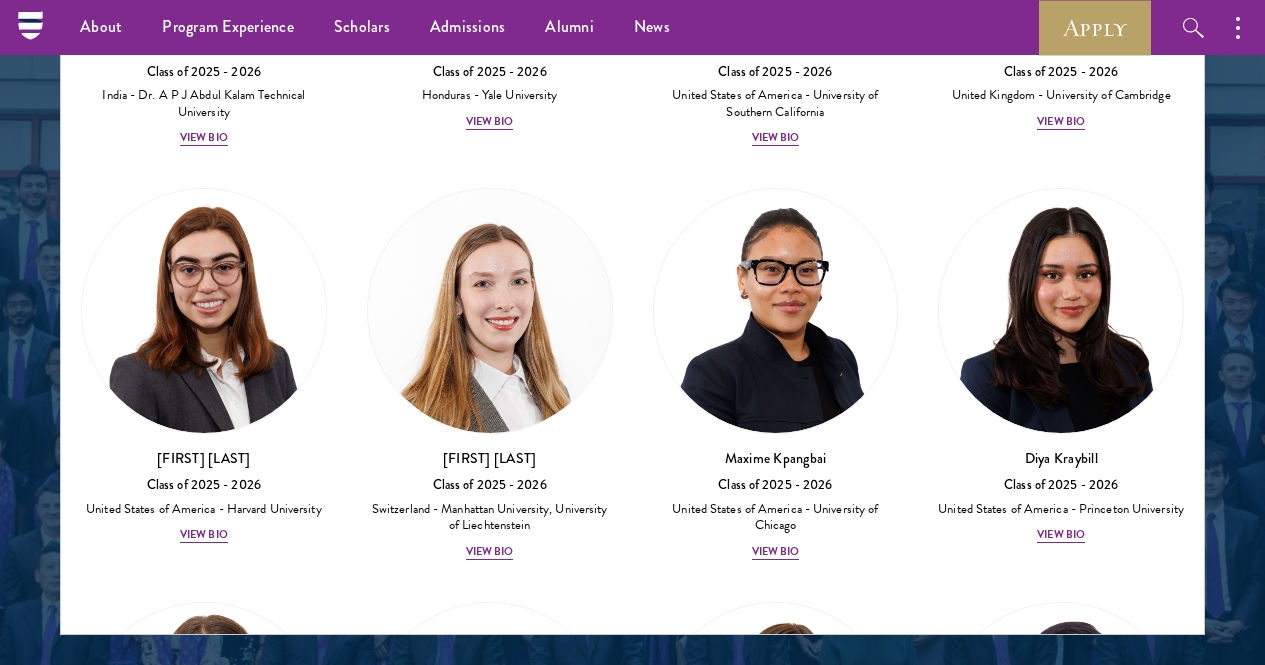 click on "View Bio" at bounding box center [490, 3431] 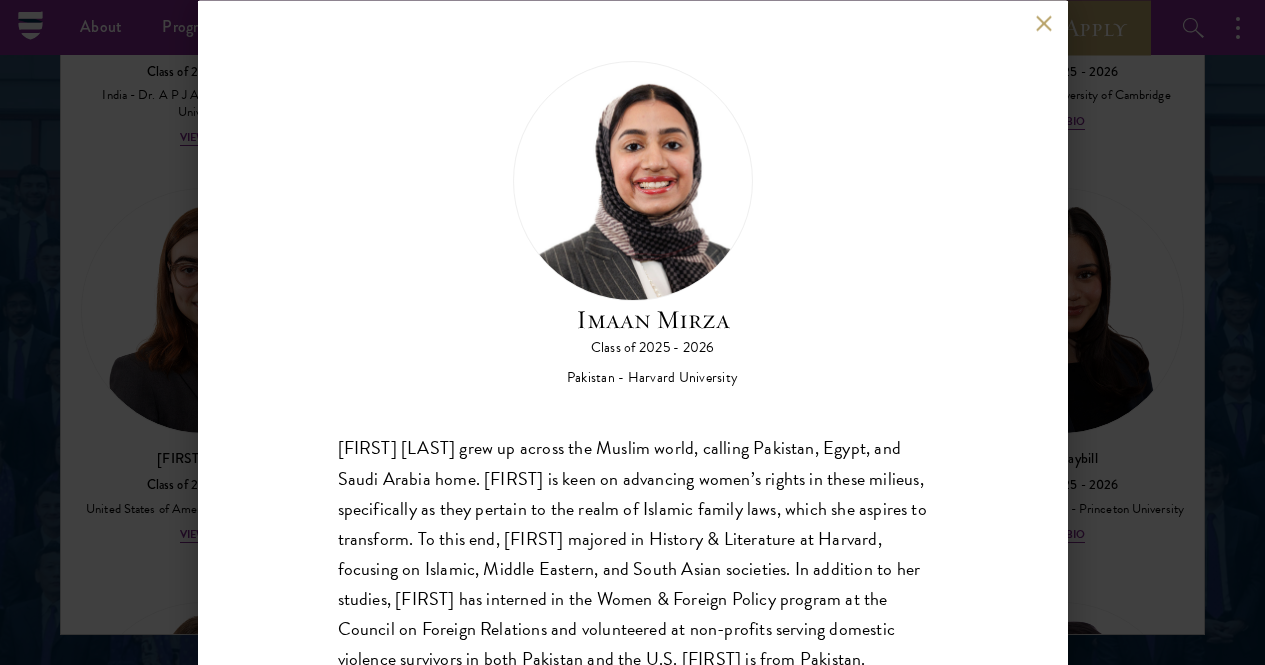 scroll, scrollTop: 37, scrollLeft: 0, axis: vertical 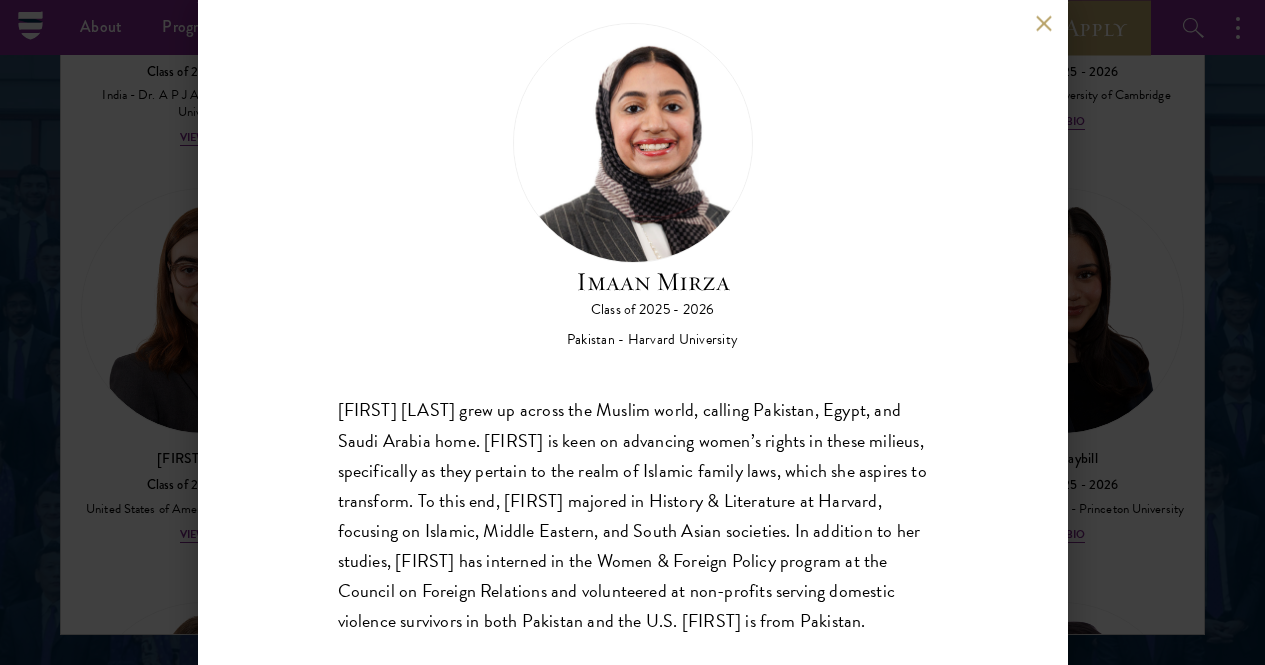click at bounding box center [1044, 23] 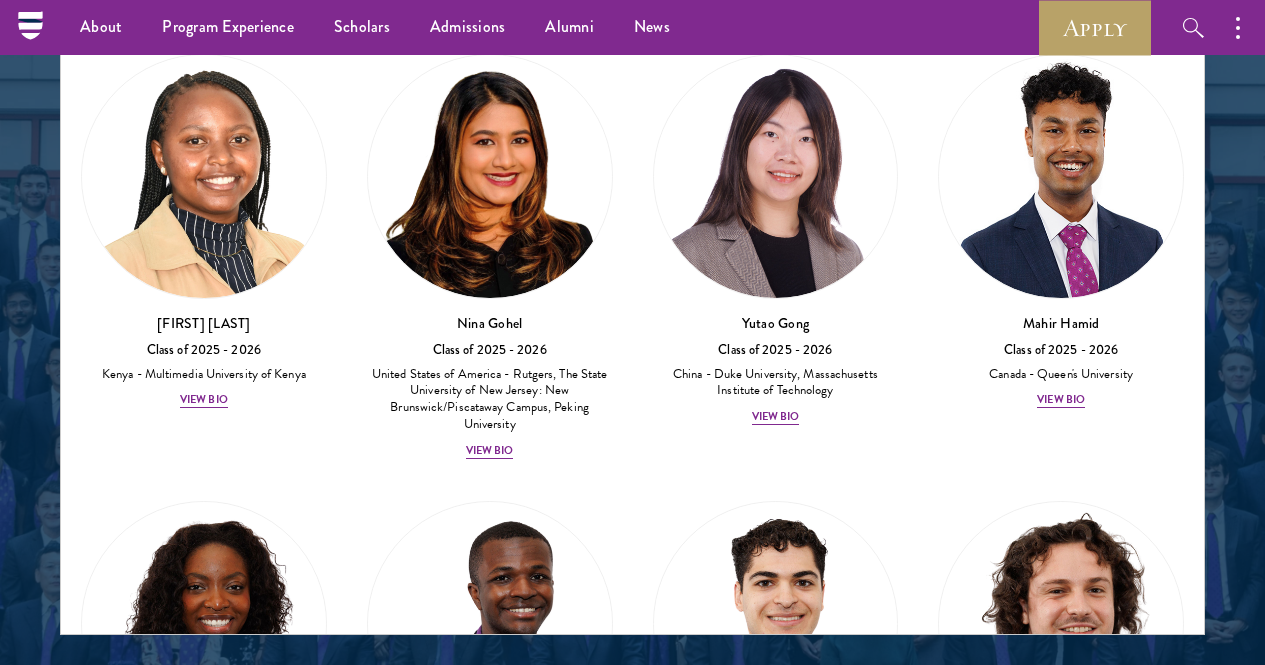 scroll, scrollTop: 7798, scrollLeft: 0, axis: vertical 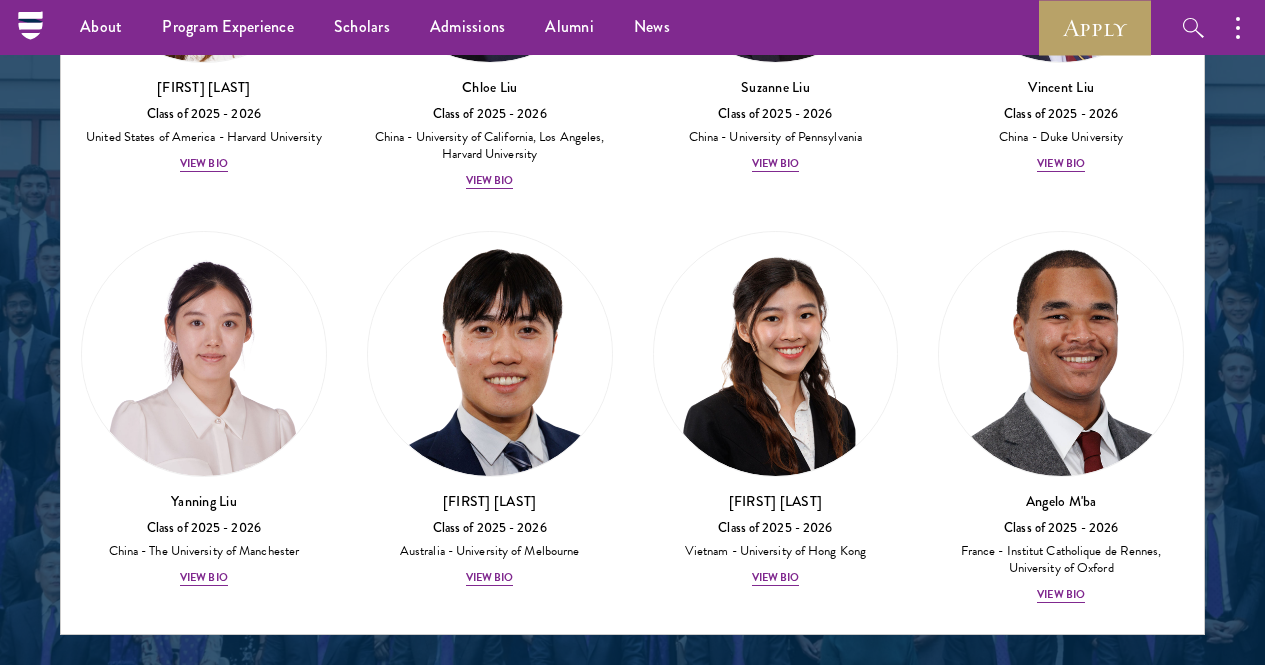 click on "View Bio" at bounding box center (1061, 3457) 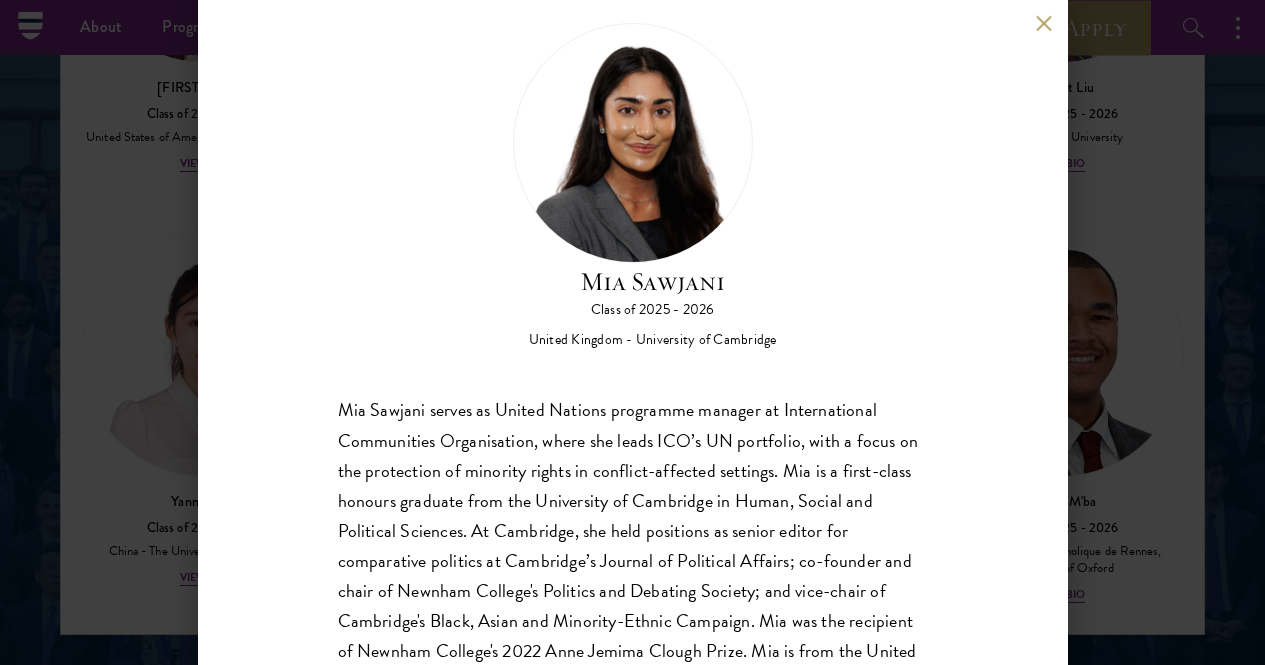 scroll, scrollTop: 69, scrollLeft: 0, axis: vertical 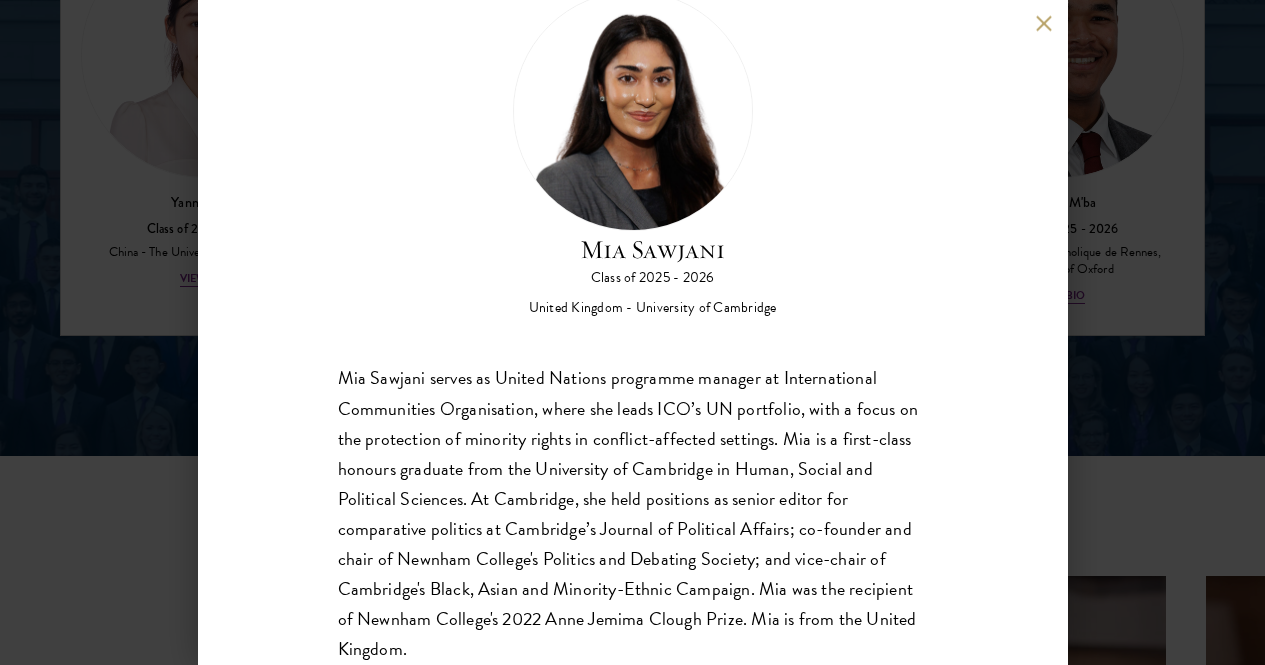 click at bounding box center [1044, 23] 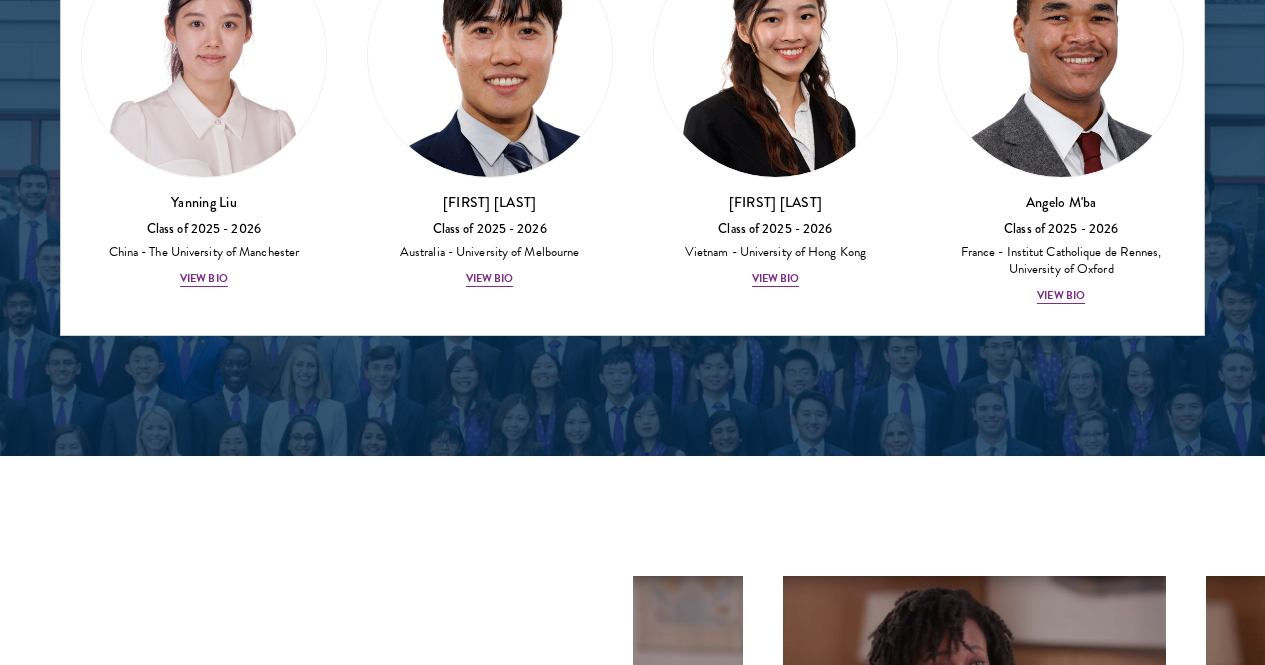 scroll, scrollTop: 2620, scrollLeft: 0, axis: vertical 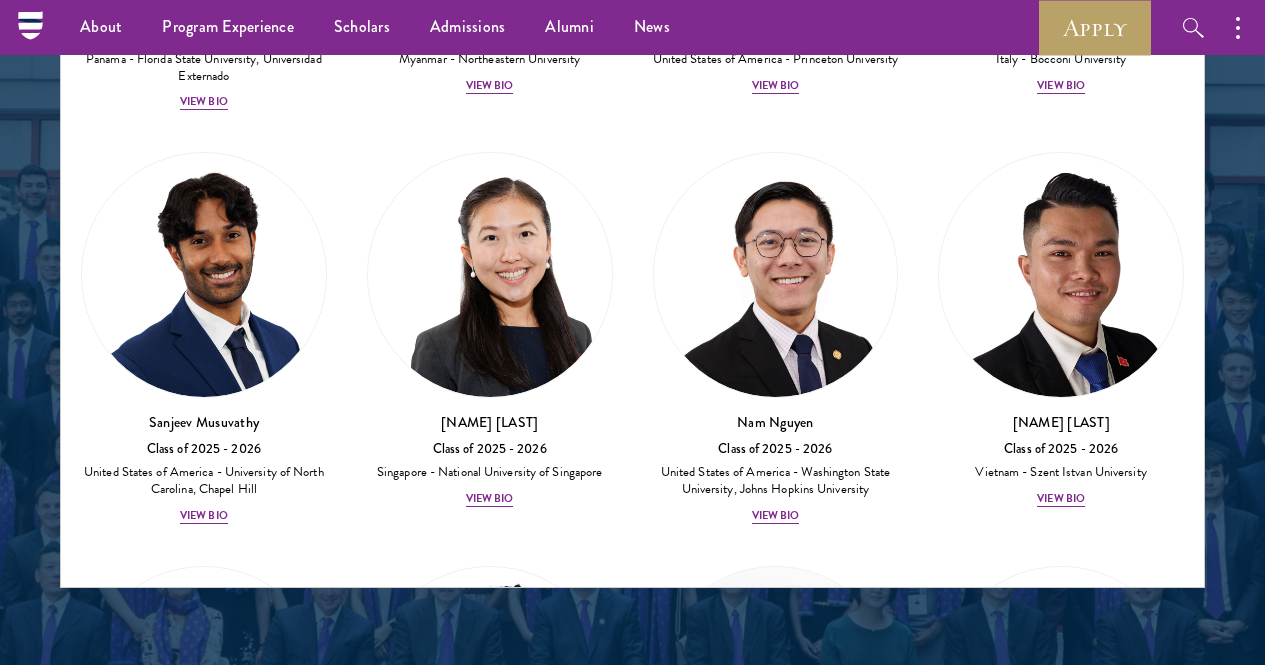 click on "View Bio" at bounding box center [776, 4636] 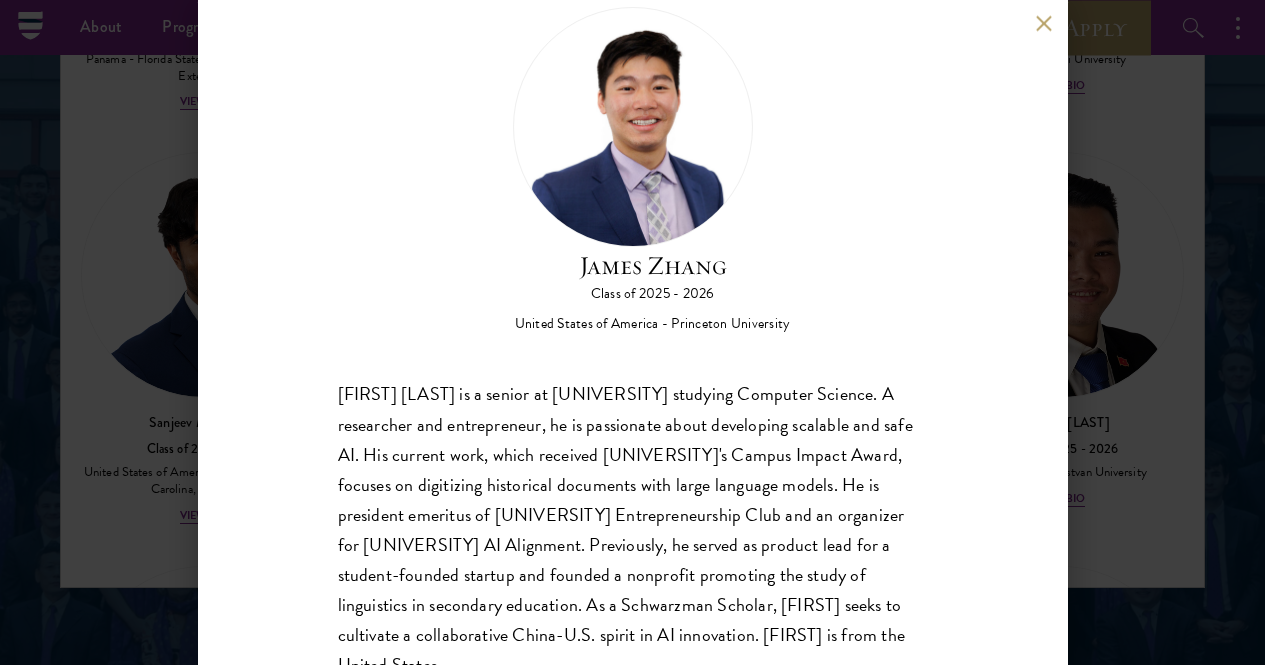 scroll, scrollTop: 69, scrollLeft: 0, axis: vertical 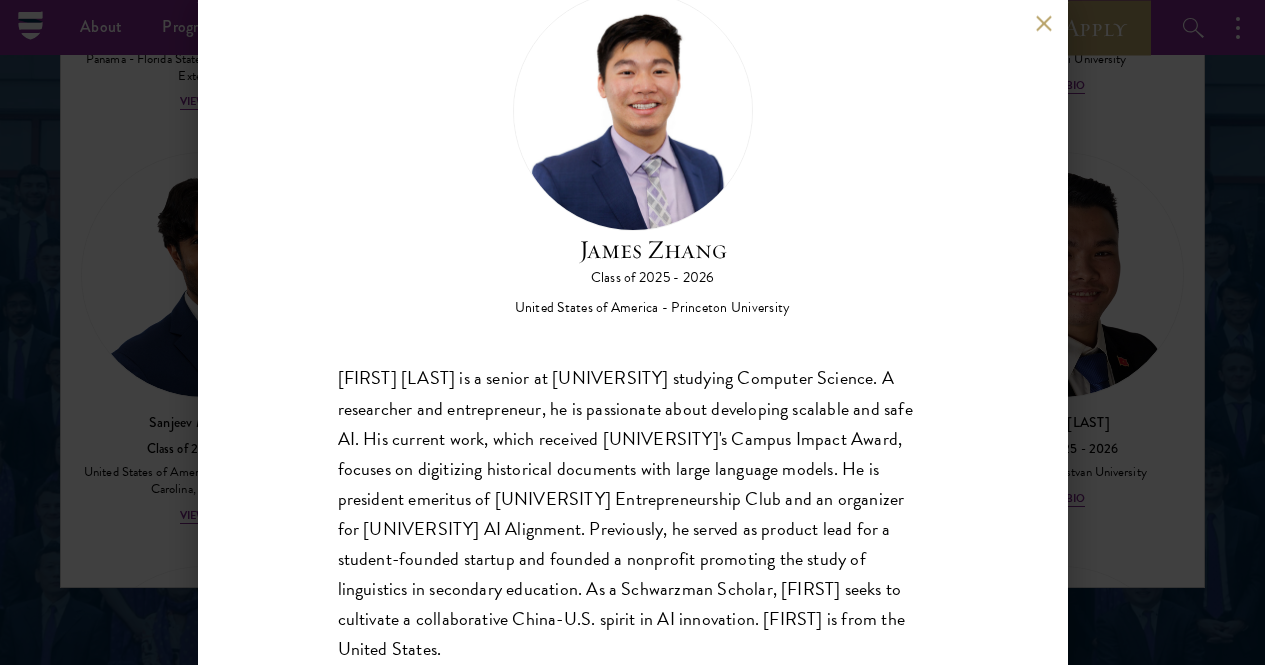 click at bounding box center (1044, 23) 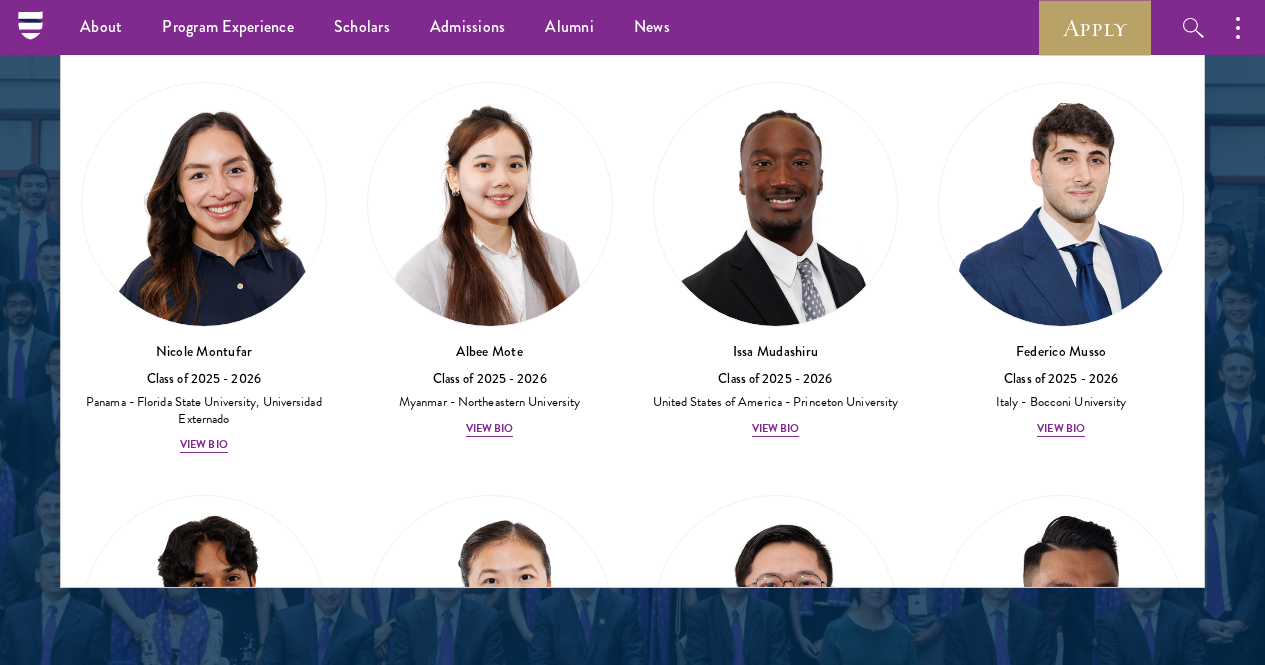 scroll, scrollTop: 9498, scrollLeft: 0, axis: vertical 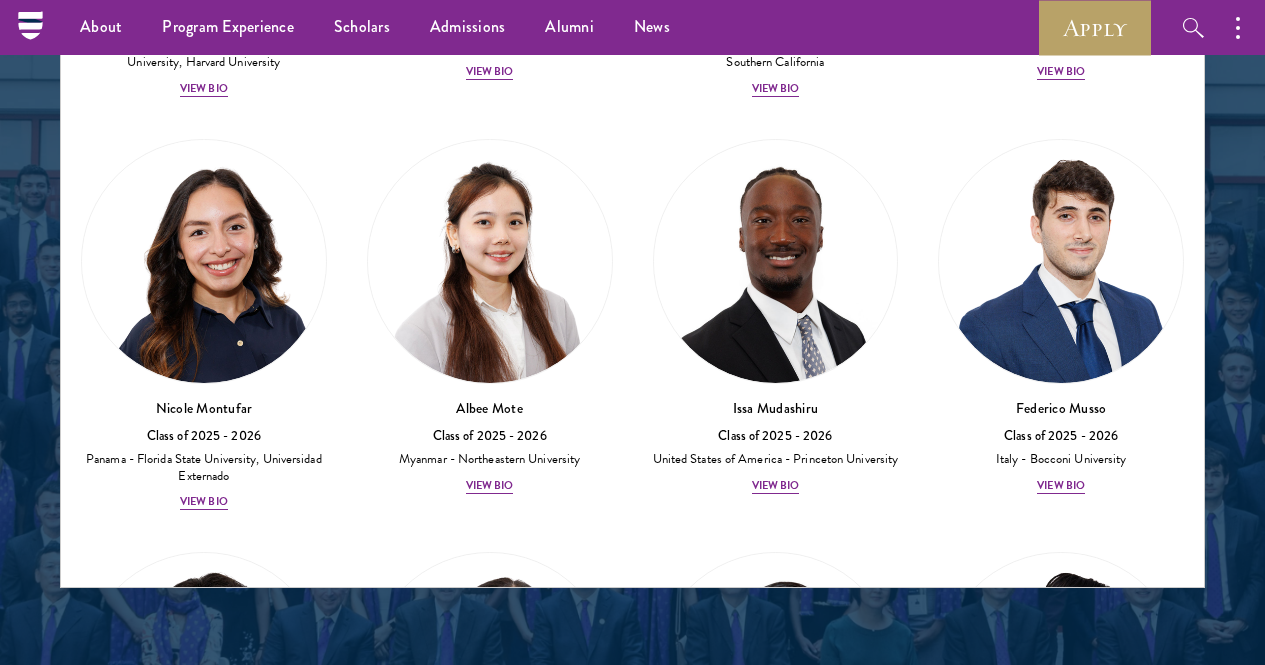 click on "View Bio" at bounding box center (490, 4622) 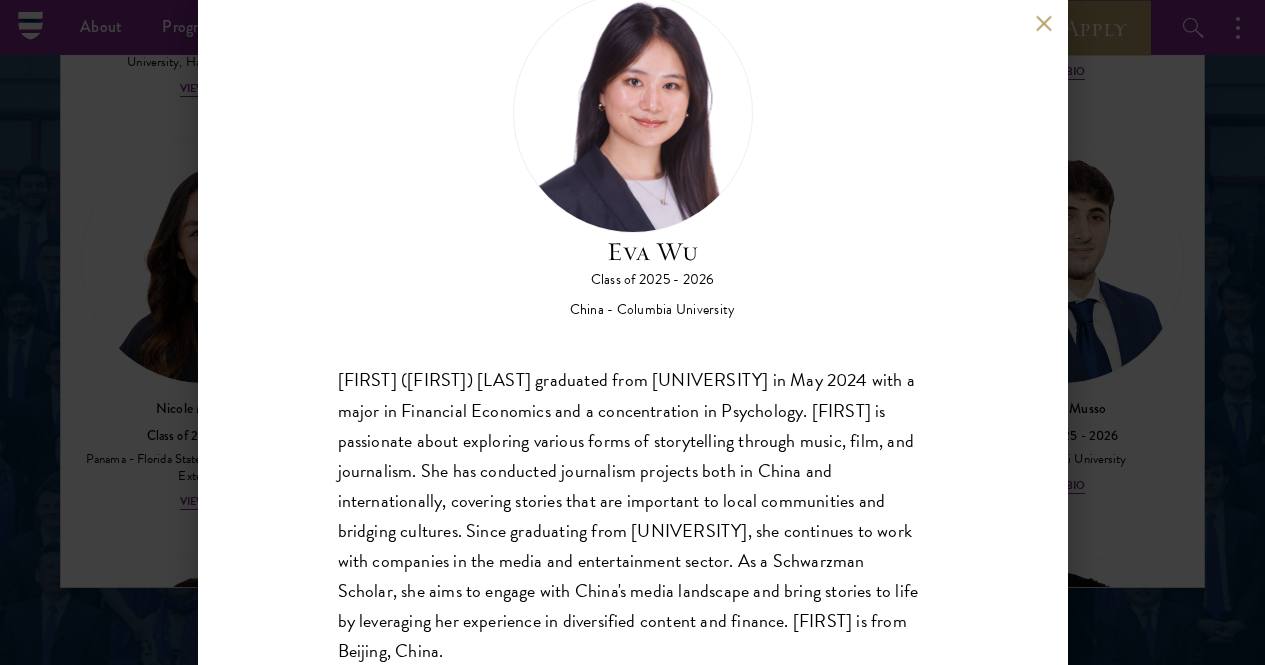 scroll, scrollTop: 69, scrollLeft: 0, axis: vertical 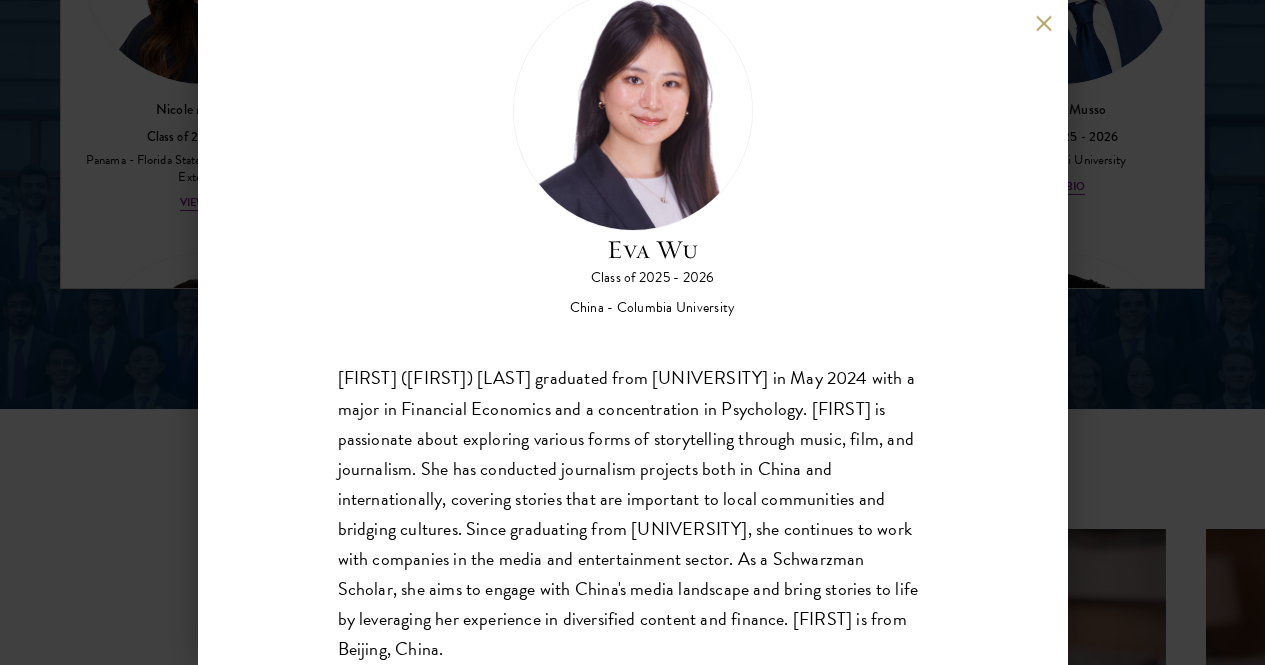 click at bounding box center (1044, 23) 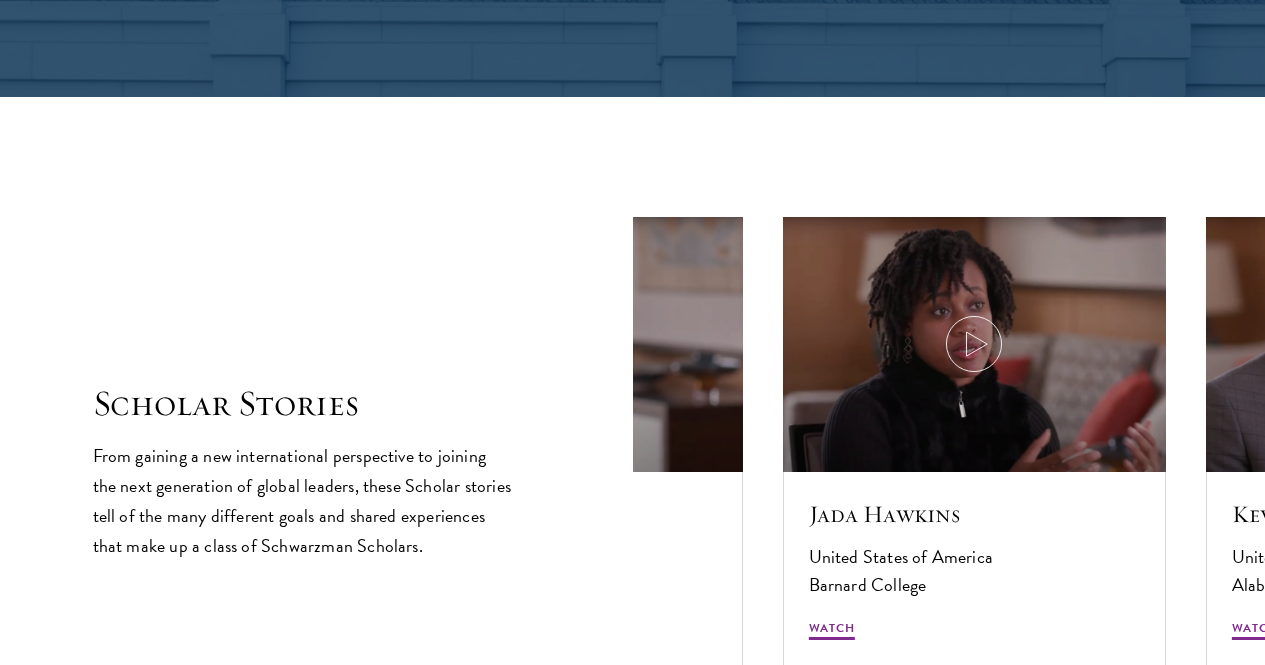 scroll, scrollTop: 3324, scrollLeft: 0, axis: vertical 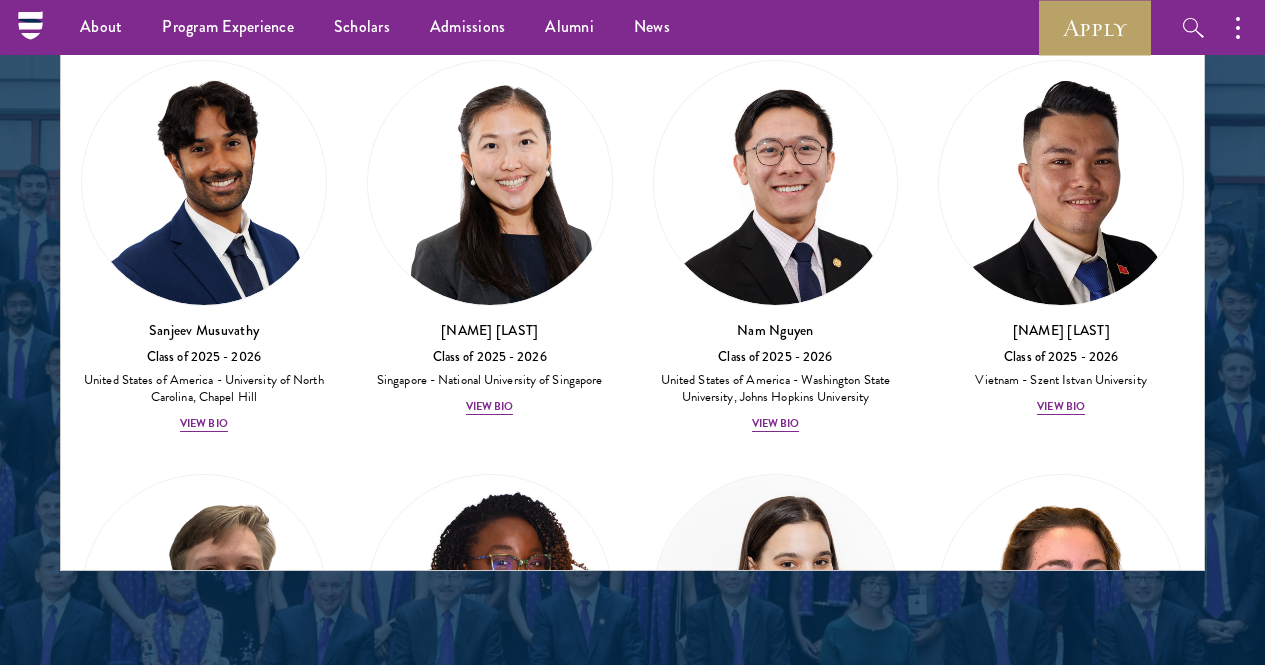 click on "View Bio" at bounding box center [776, 4544] 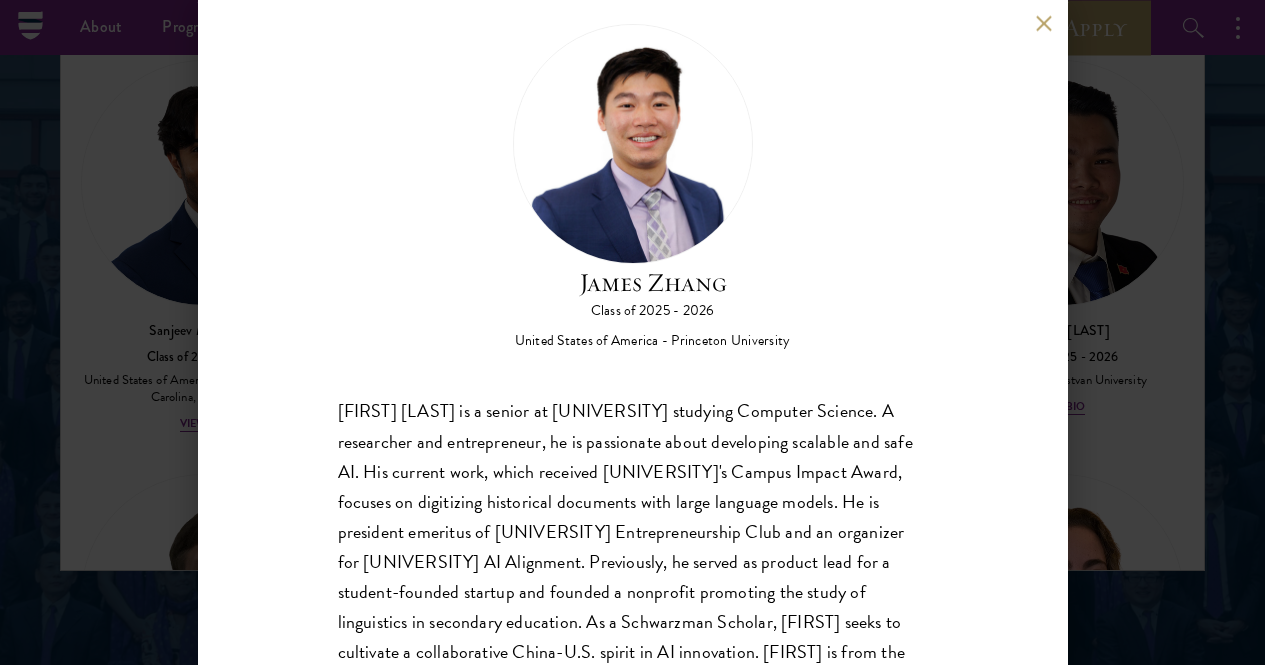 scroll, scrollTop: 69, scrollLeft: 0, axis: vertical 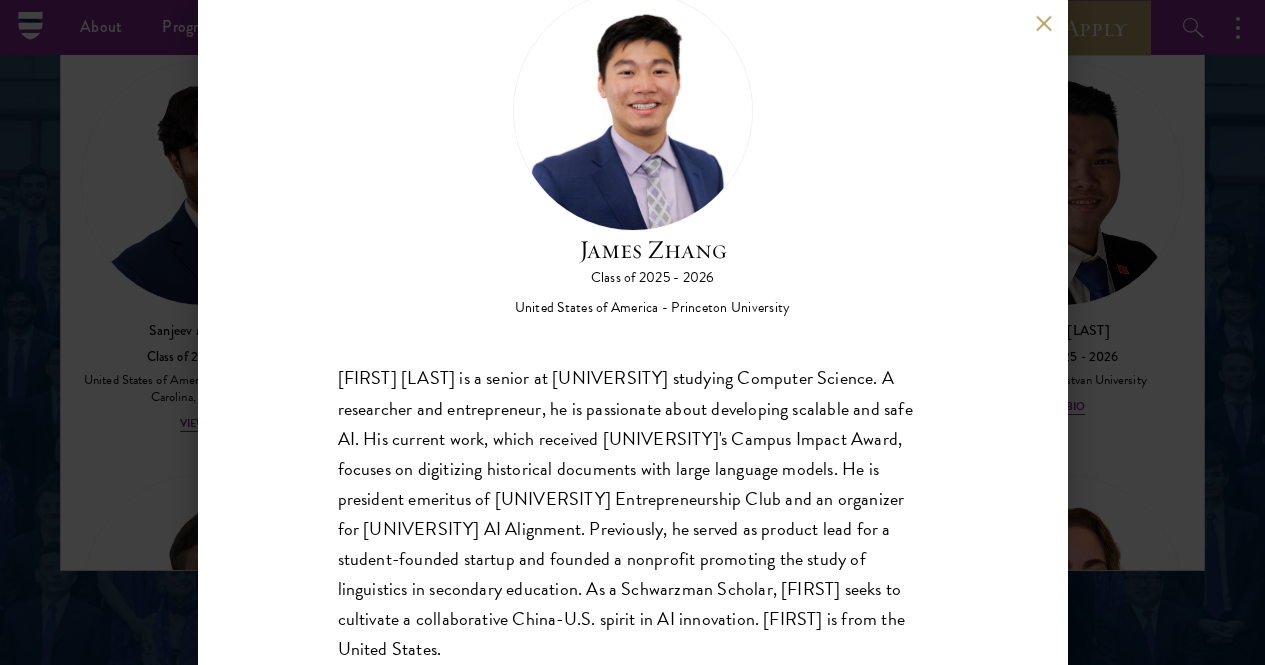 drag, startPoint x: 341, startPoint y: 296, endPoint x: 683, endPoint y: 598, distance: 456.2543 